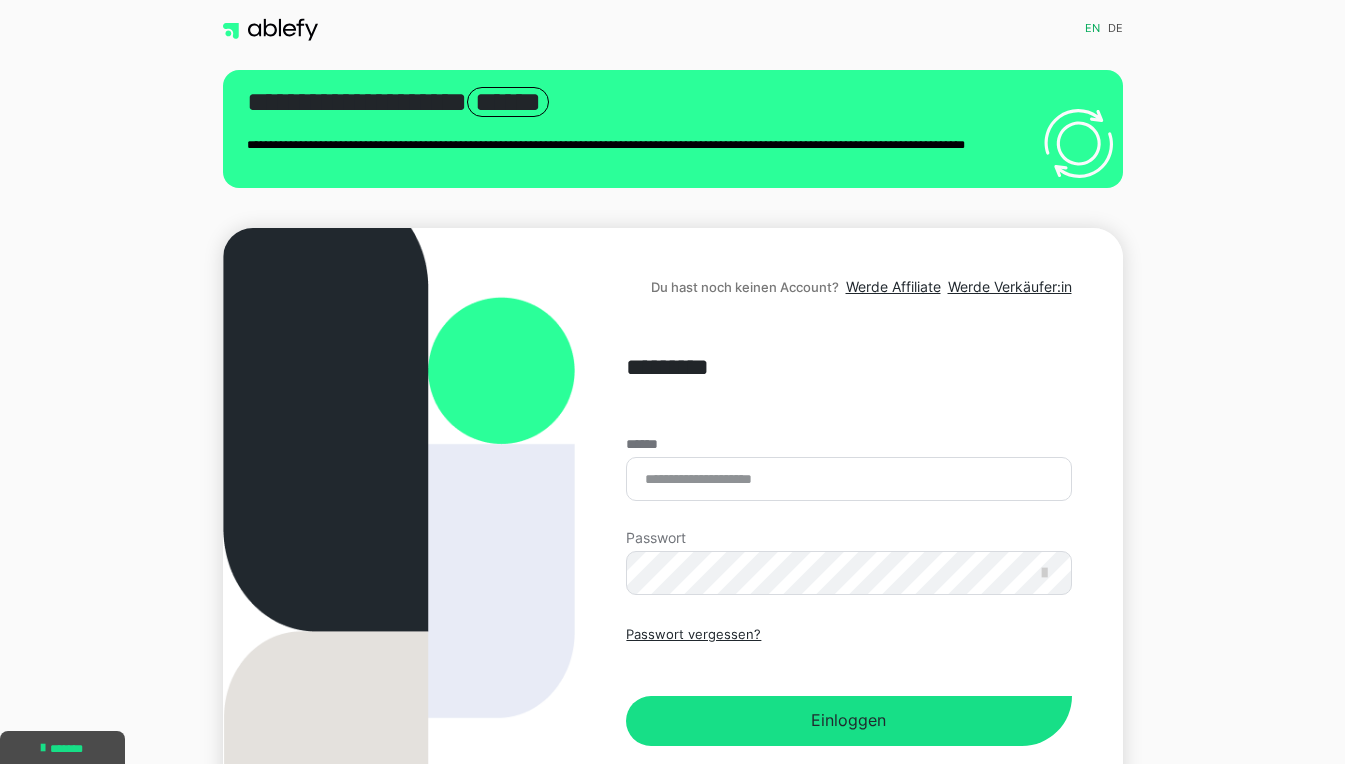 scroll, scrollTop: 0, scrollLeft: 0, axis: both 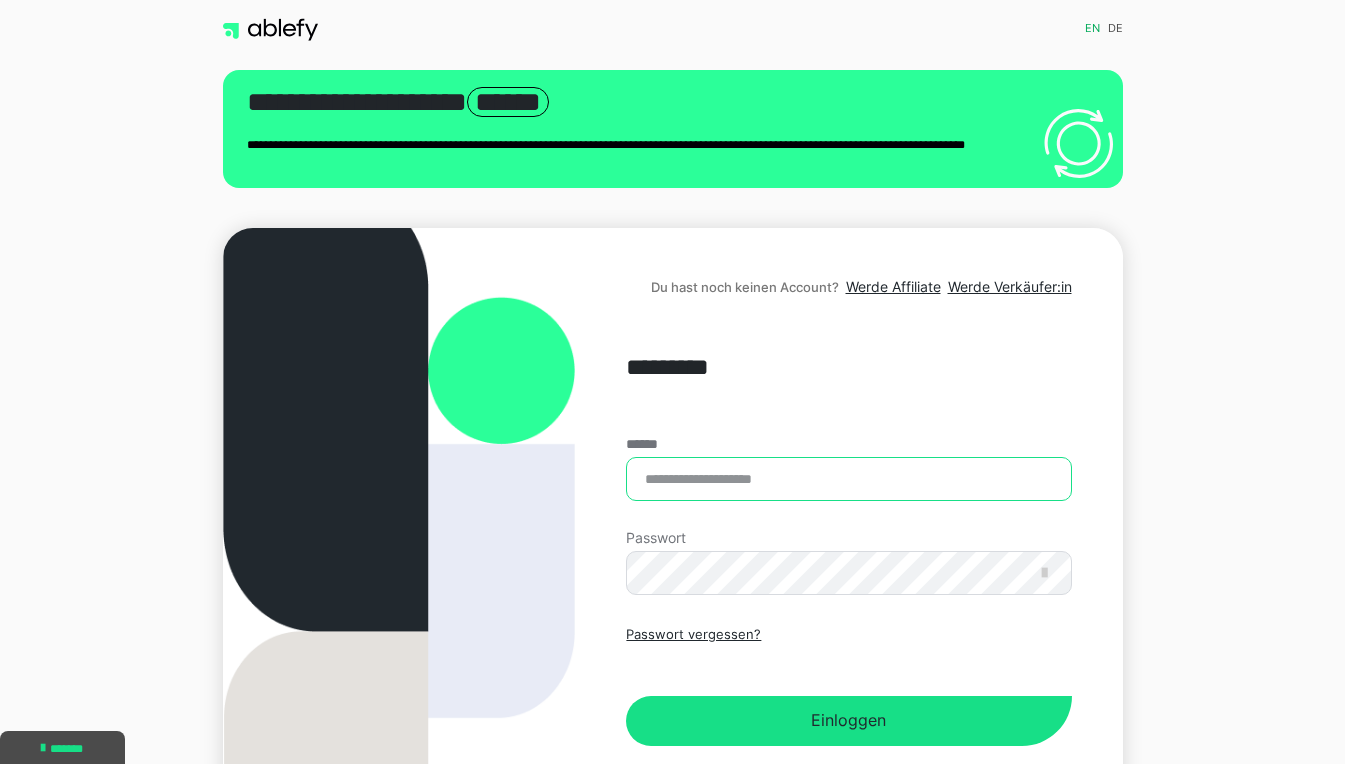 type on "**********" 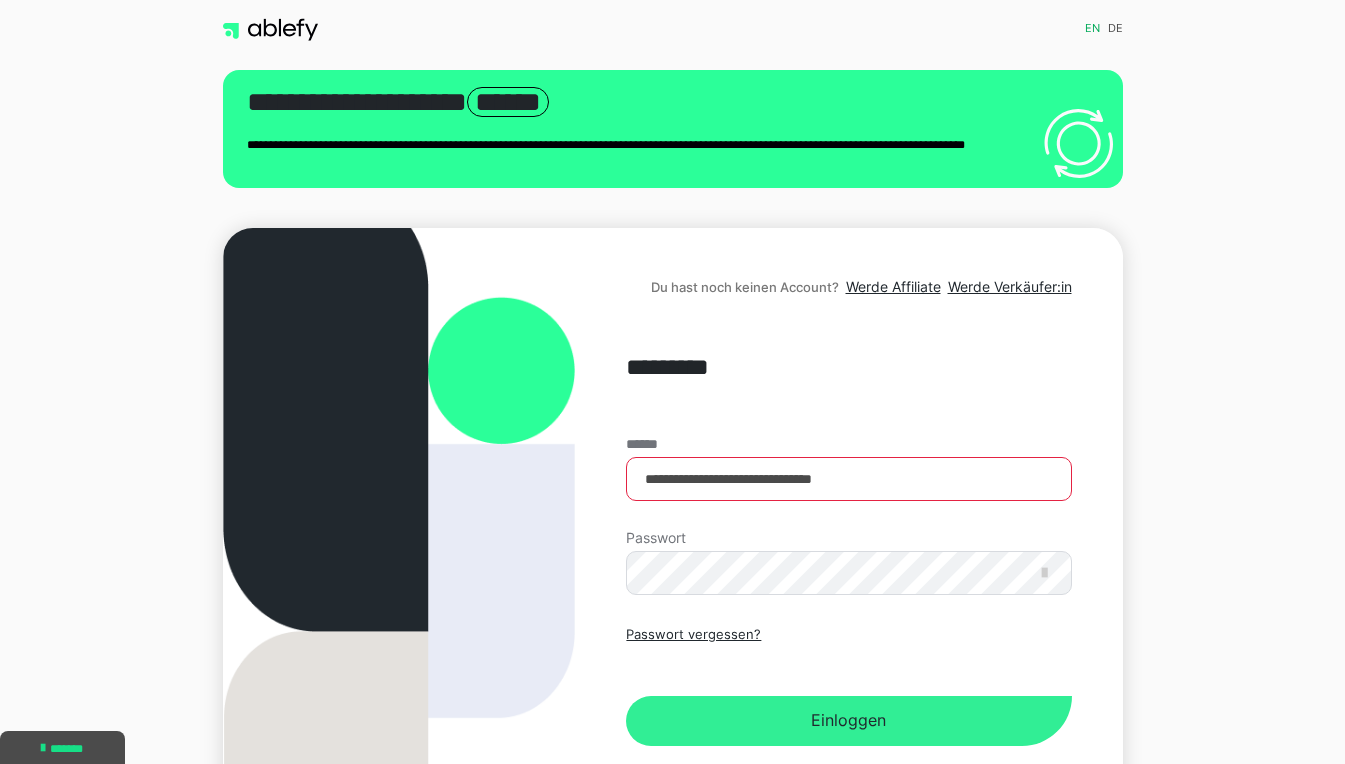click on "Einloggen" at bounding box center (848, 721) 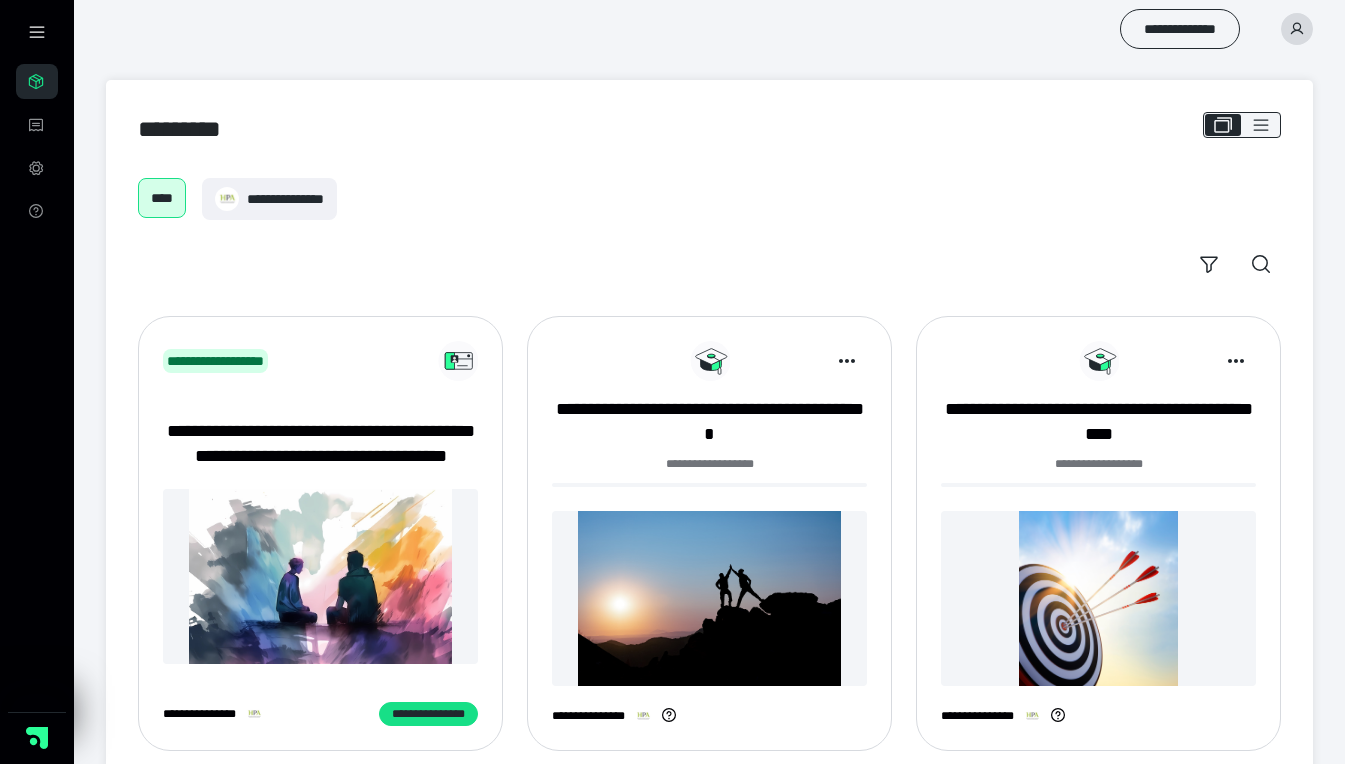 scroll, scrollTop: 0, scrollLeft: 0, axis: both 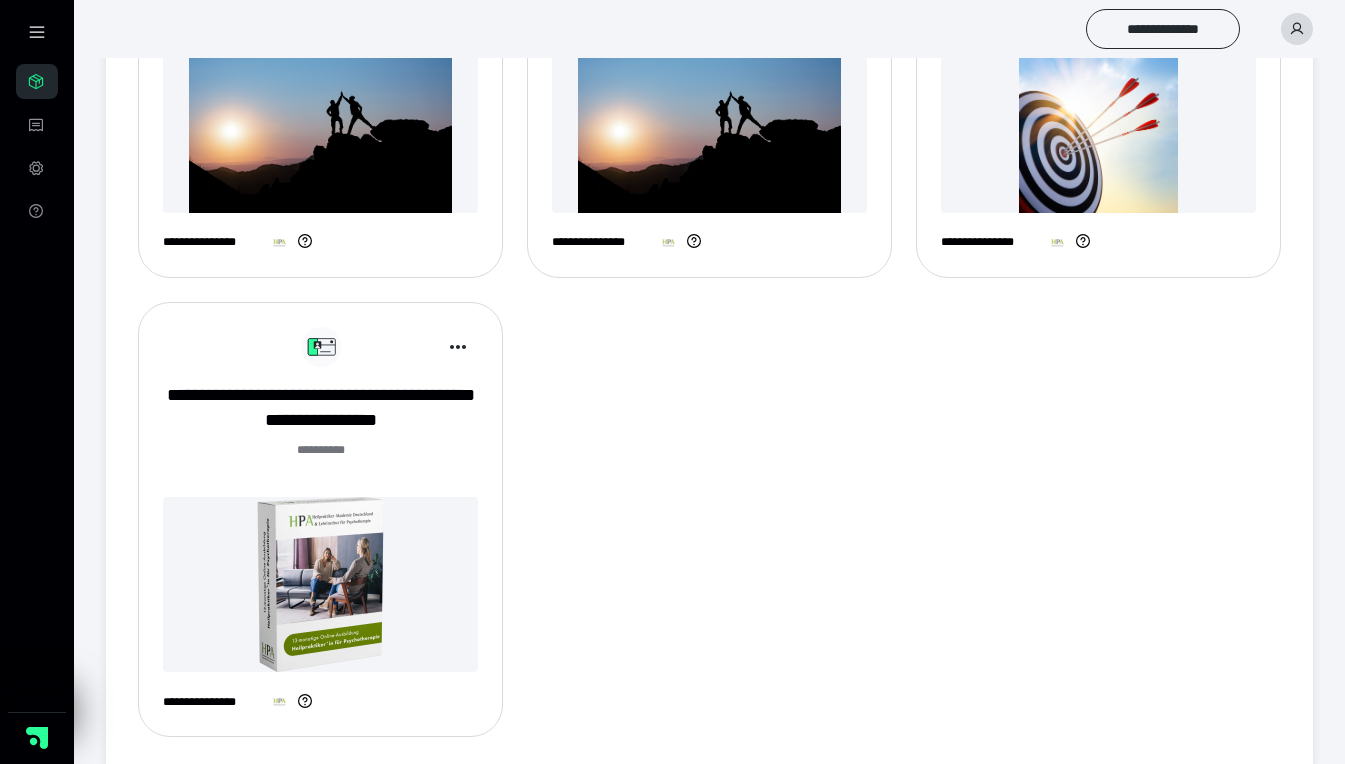 click on "**********" at bounding box center (320, 527) 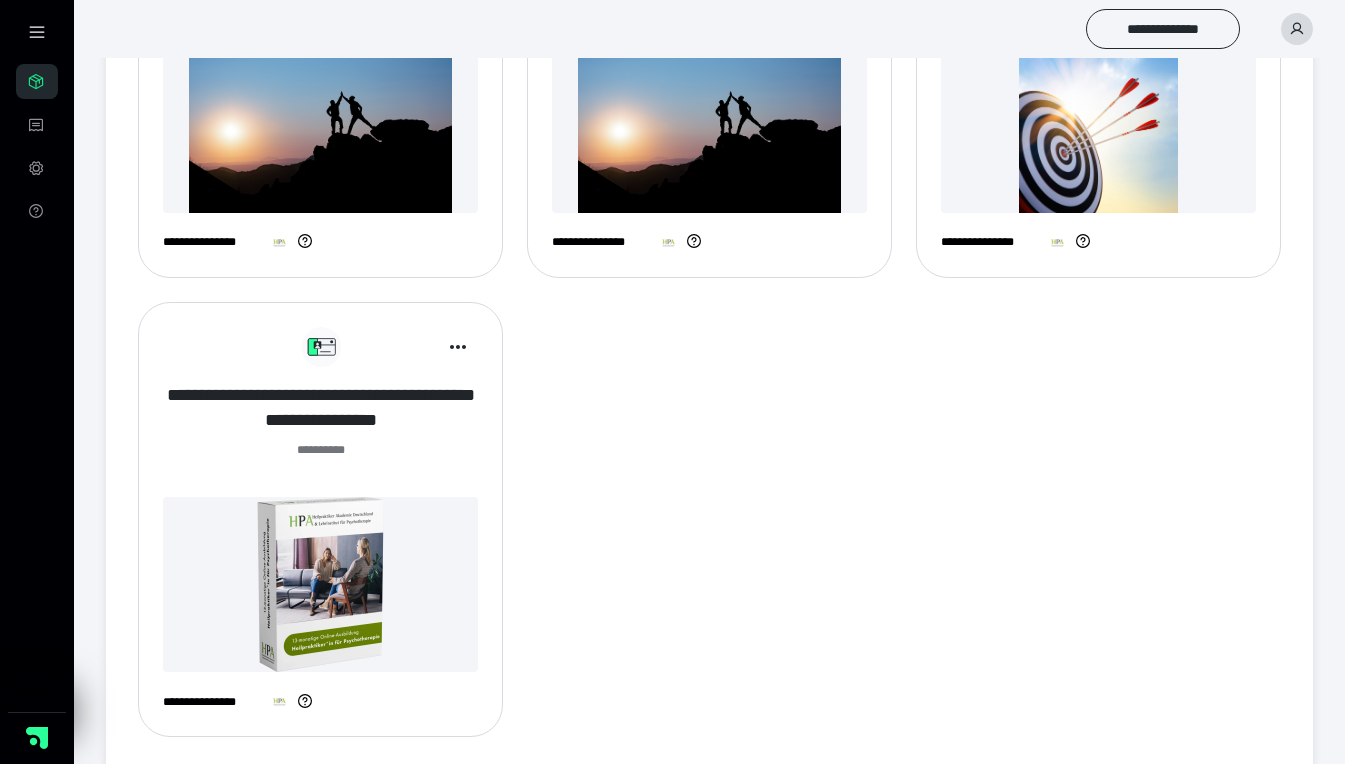 click on "**********" at bounding box center (320, 408) 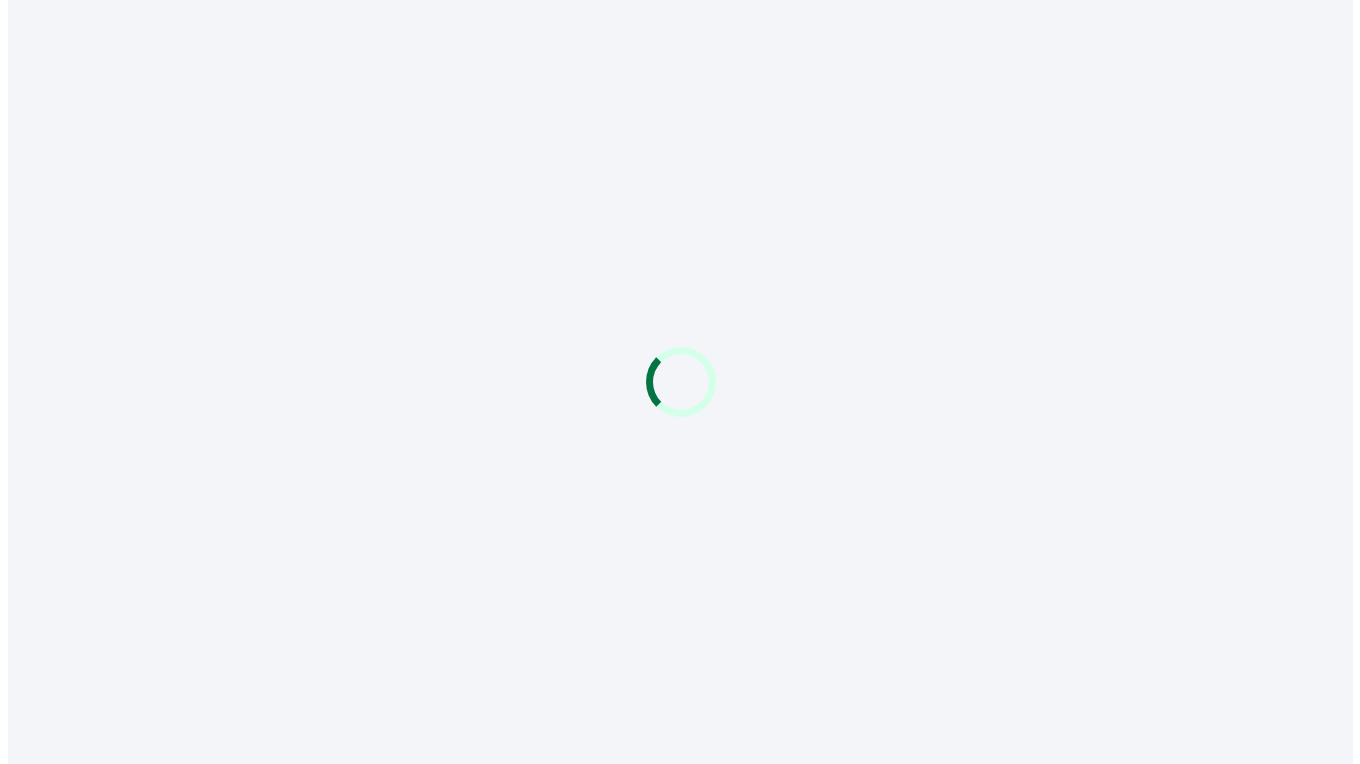 scroll, scrollTop: 0, scrollLeft: 0, axis: both 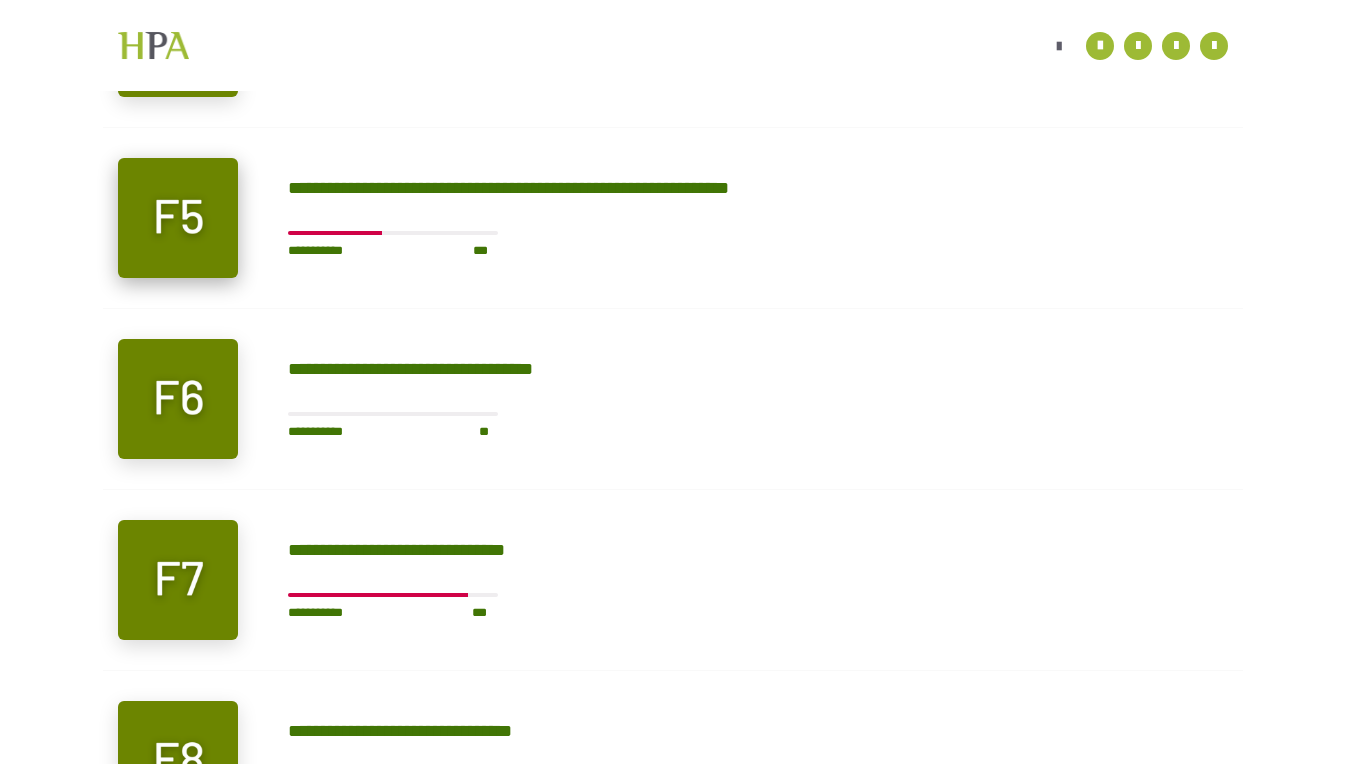 click at bounding box center (178, 218) 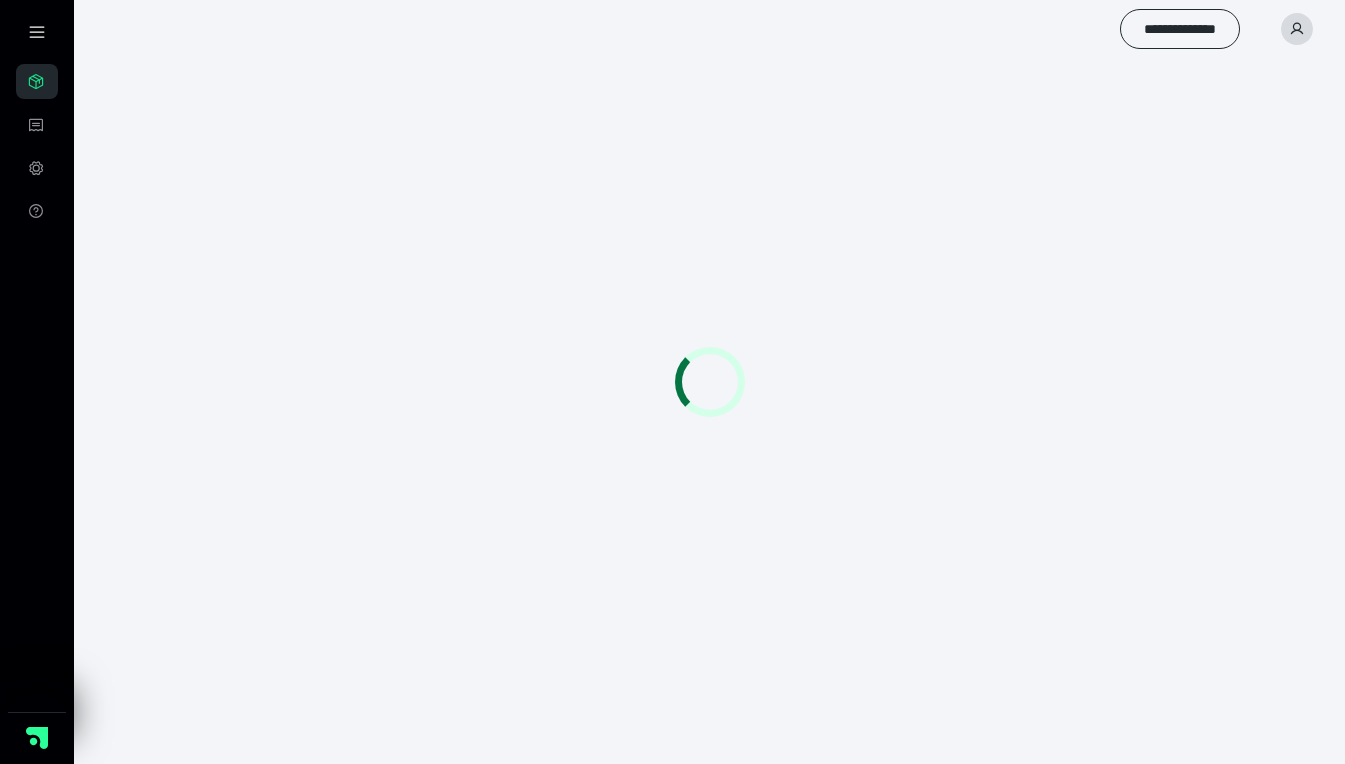 scroll, scrollTop: 56, scrollLeft: 0, axis: vertical 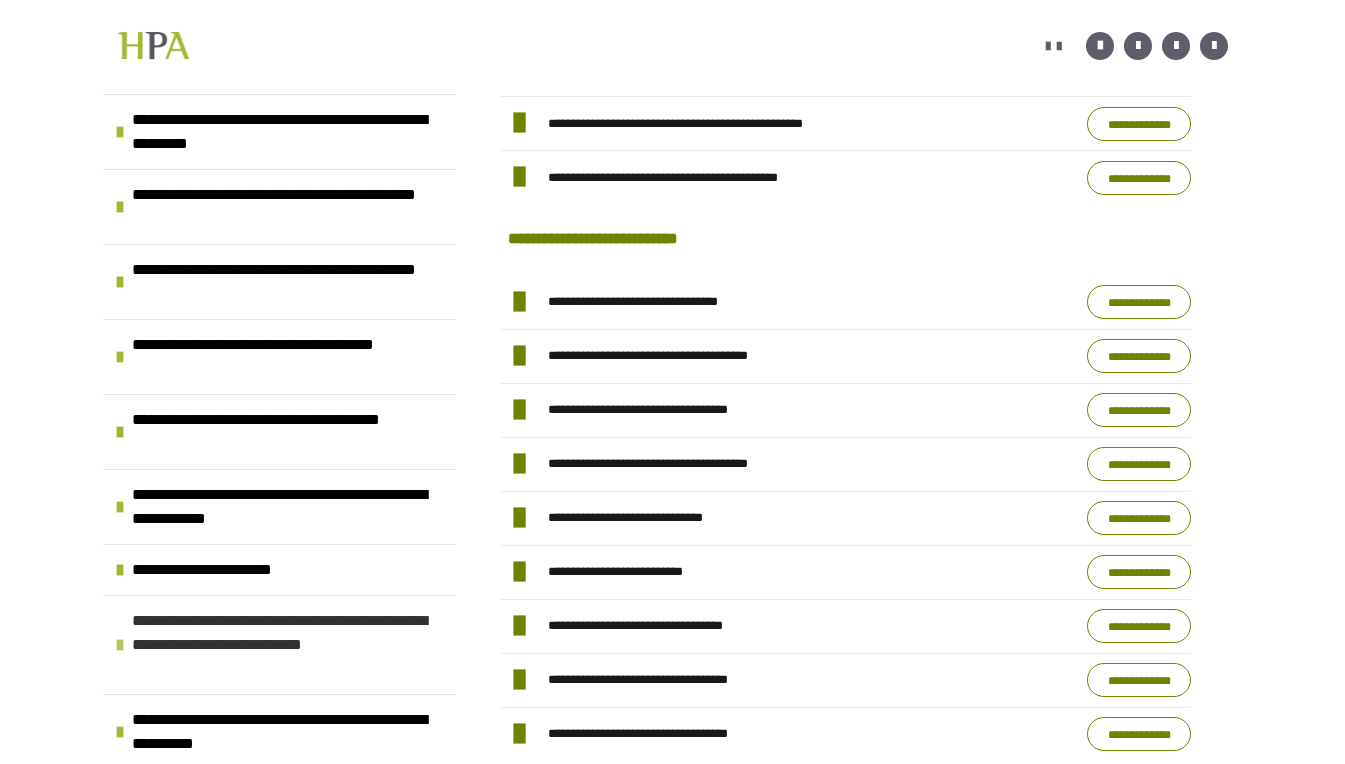 click at bounding box center [120, 645] 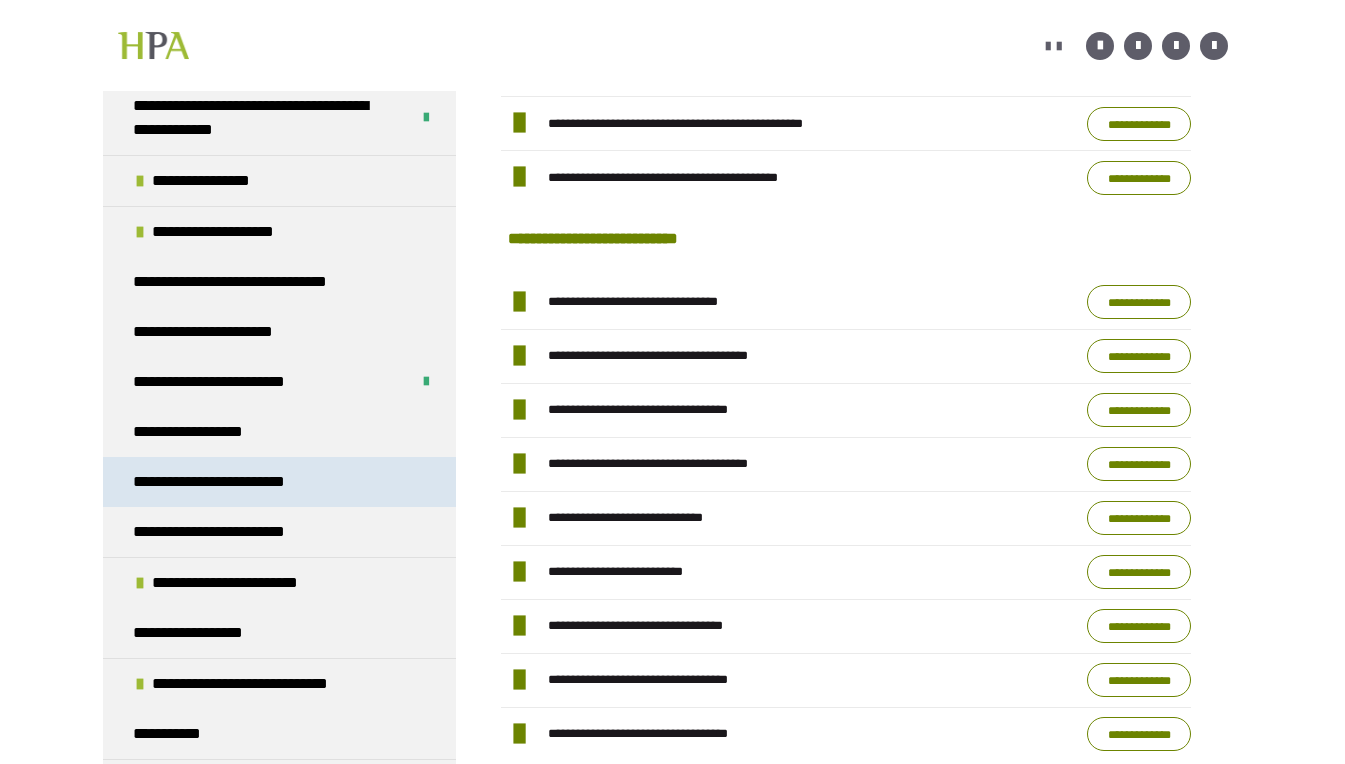 scroll, scrollTop: 1751, scrollLeft: 0, axis: vertical 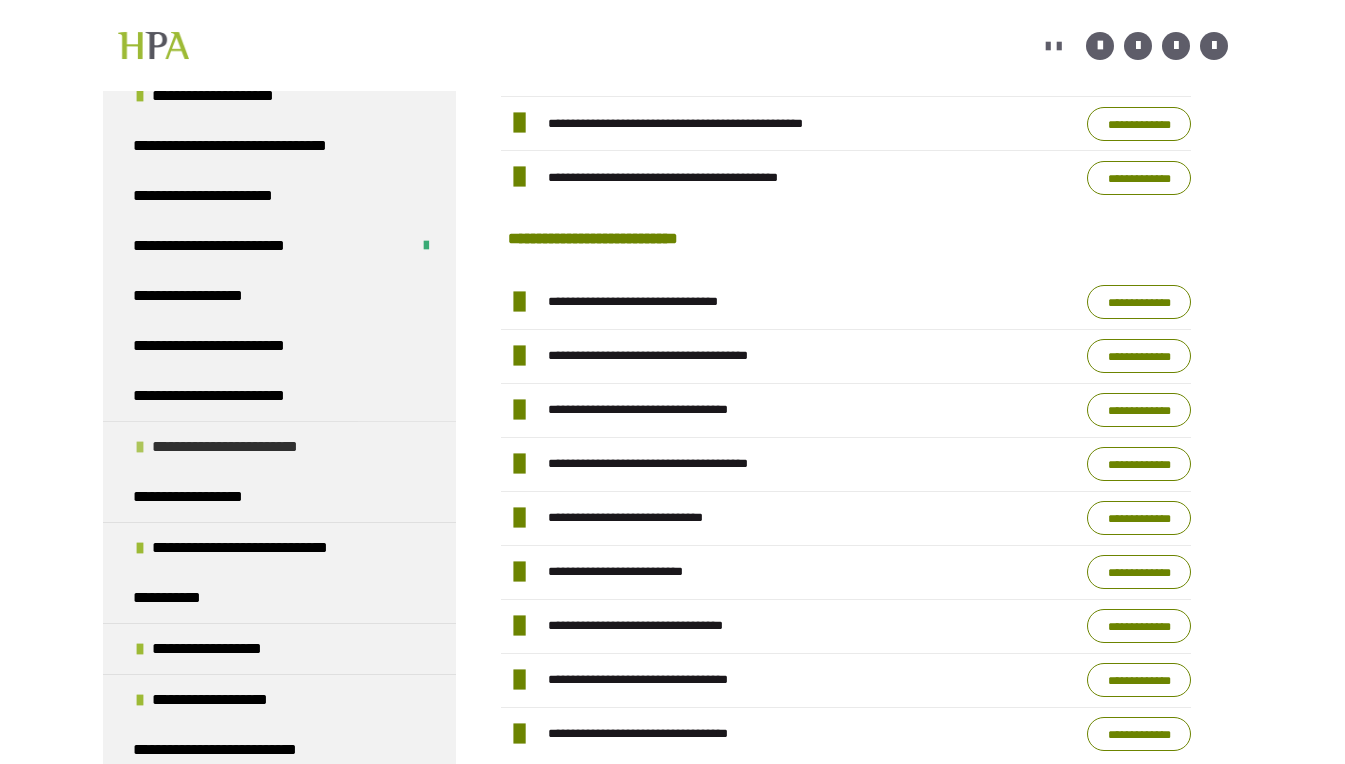 click at bounding box center [140, 447] 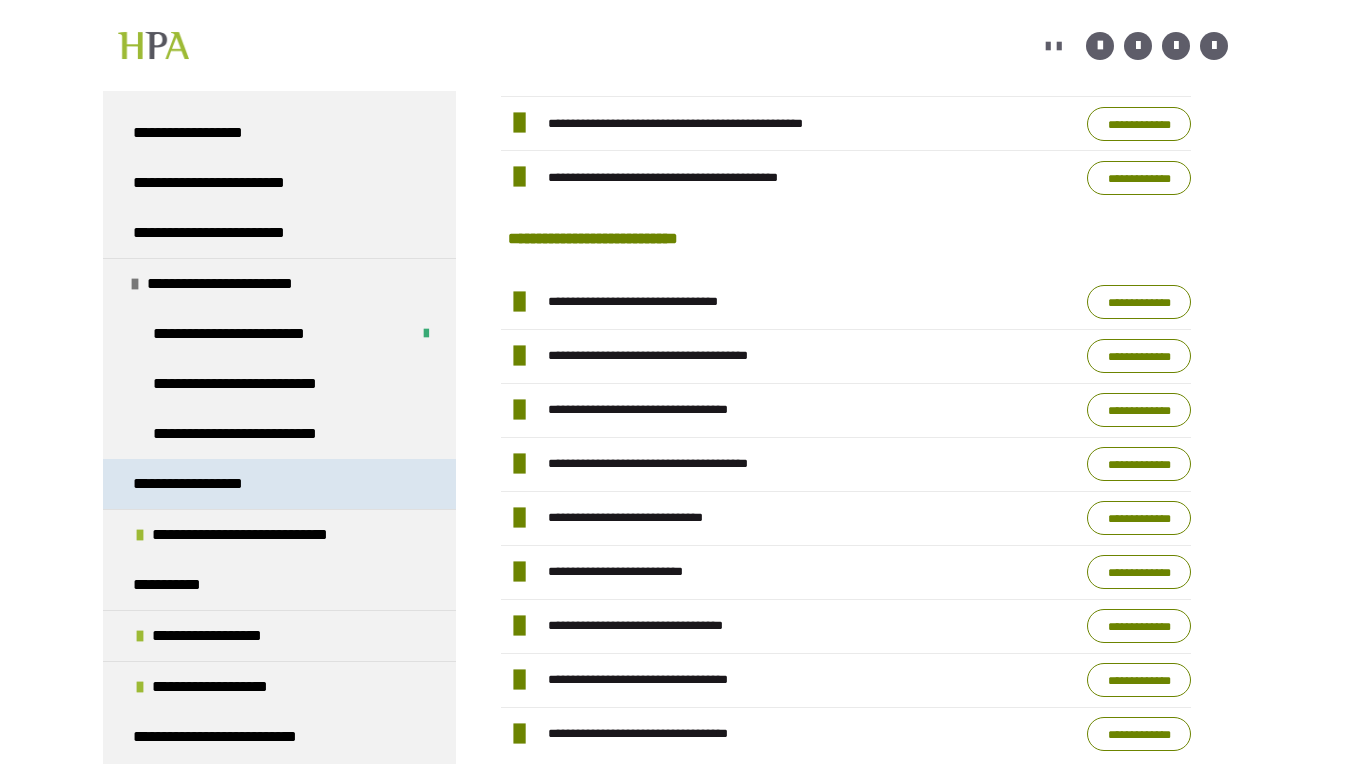 scroll, scrollTop: 1951, scrollLeft: 0, axis: vertical 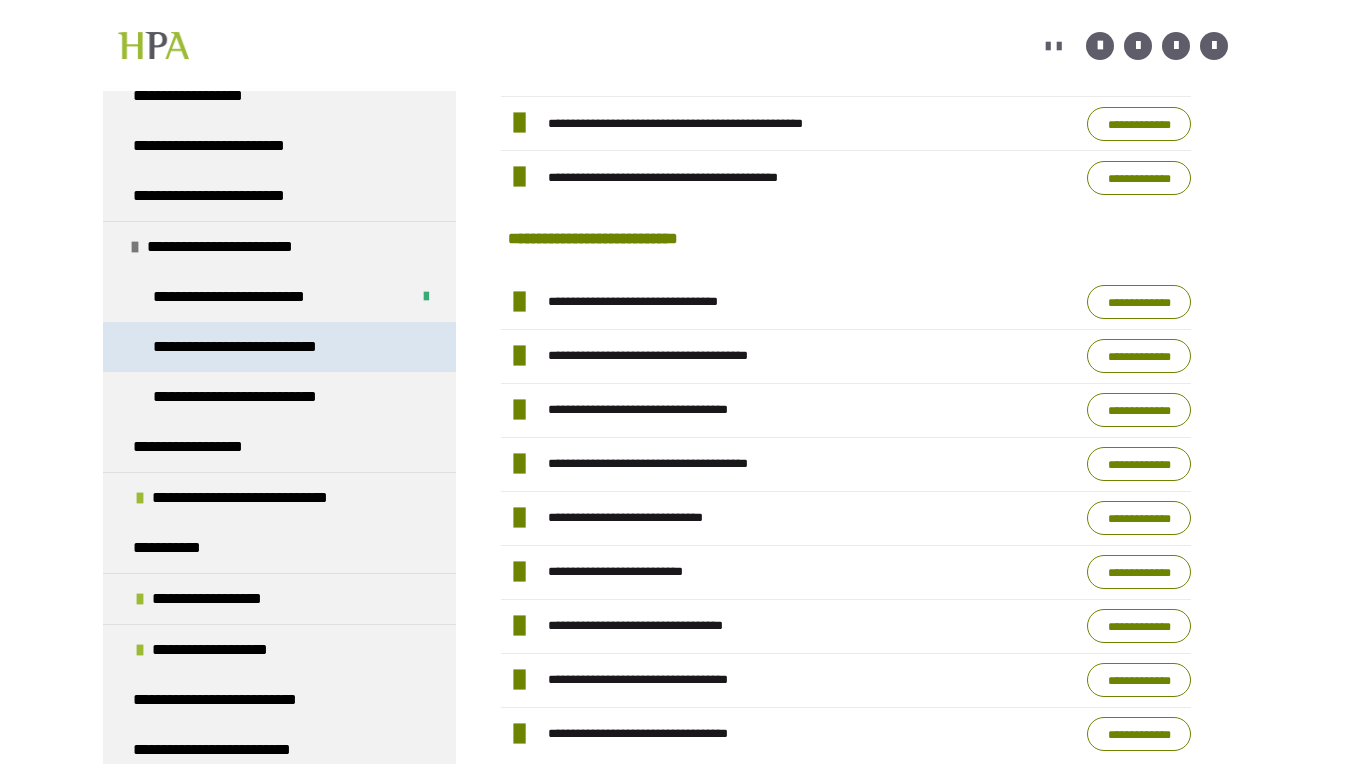 click on "**********" at bounding box center (252, 347) 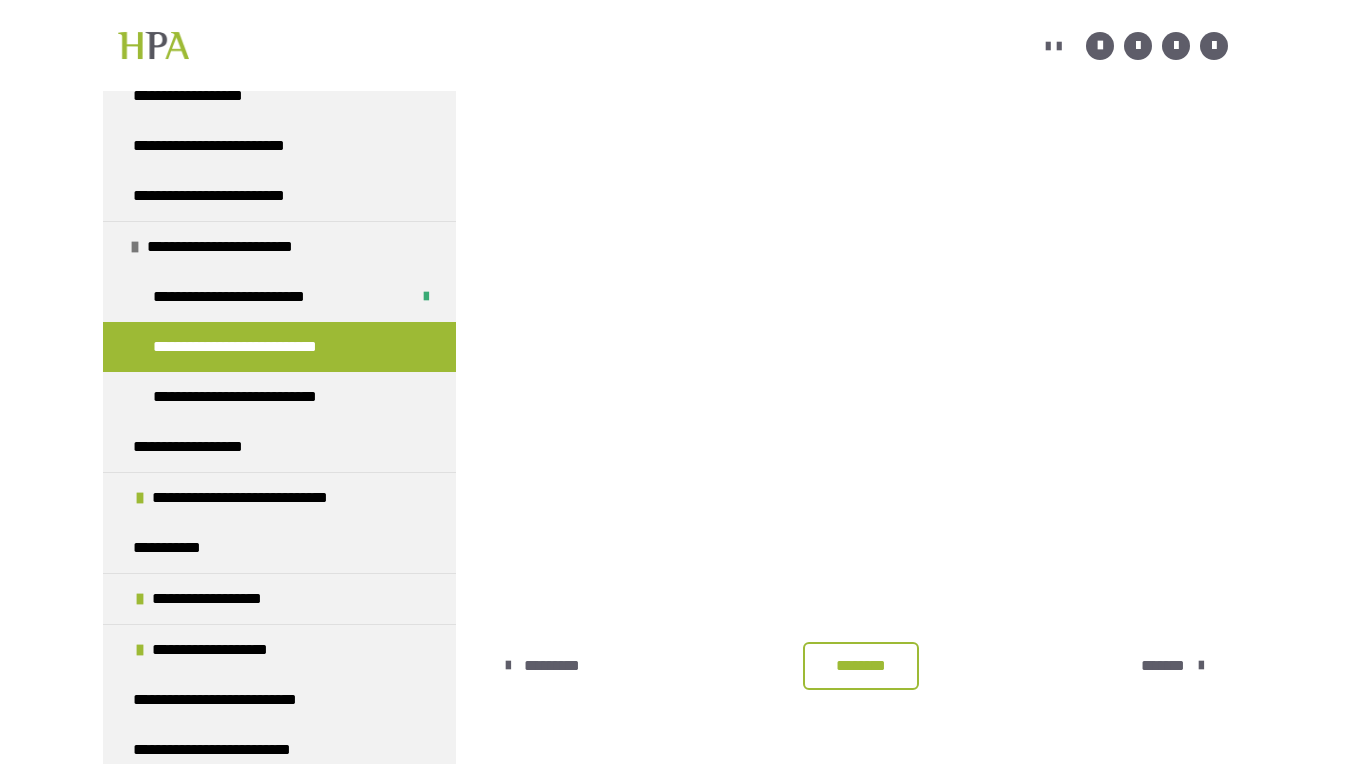 scroll, scrollTop: 431, scrollLeft: 0, axis: vertical 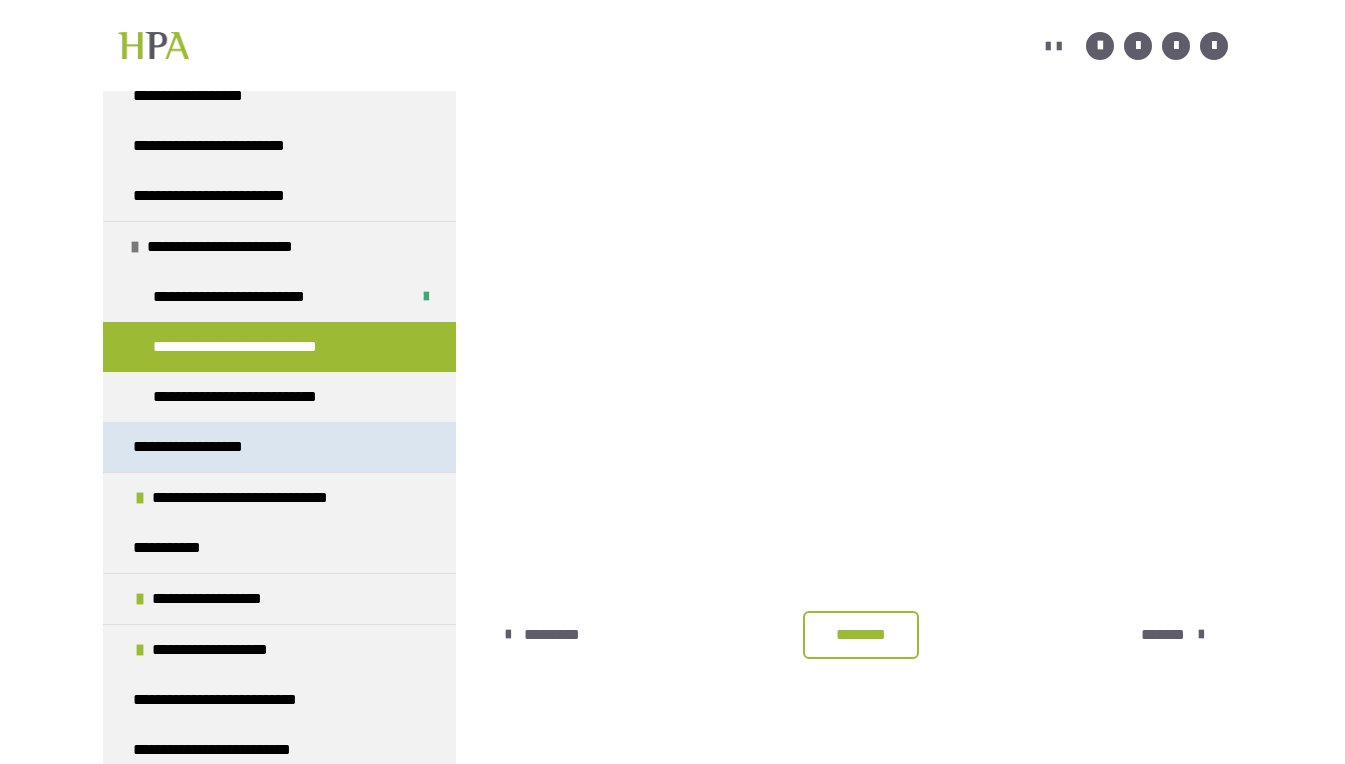 click on "**********" at bounding box center (203, 447) 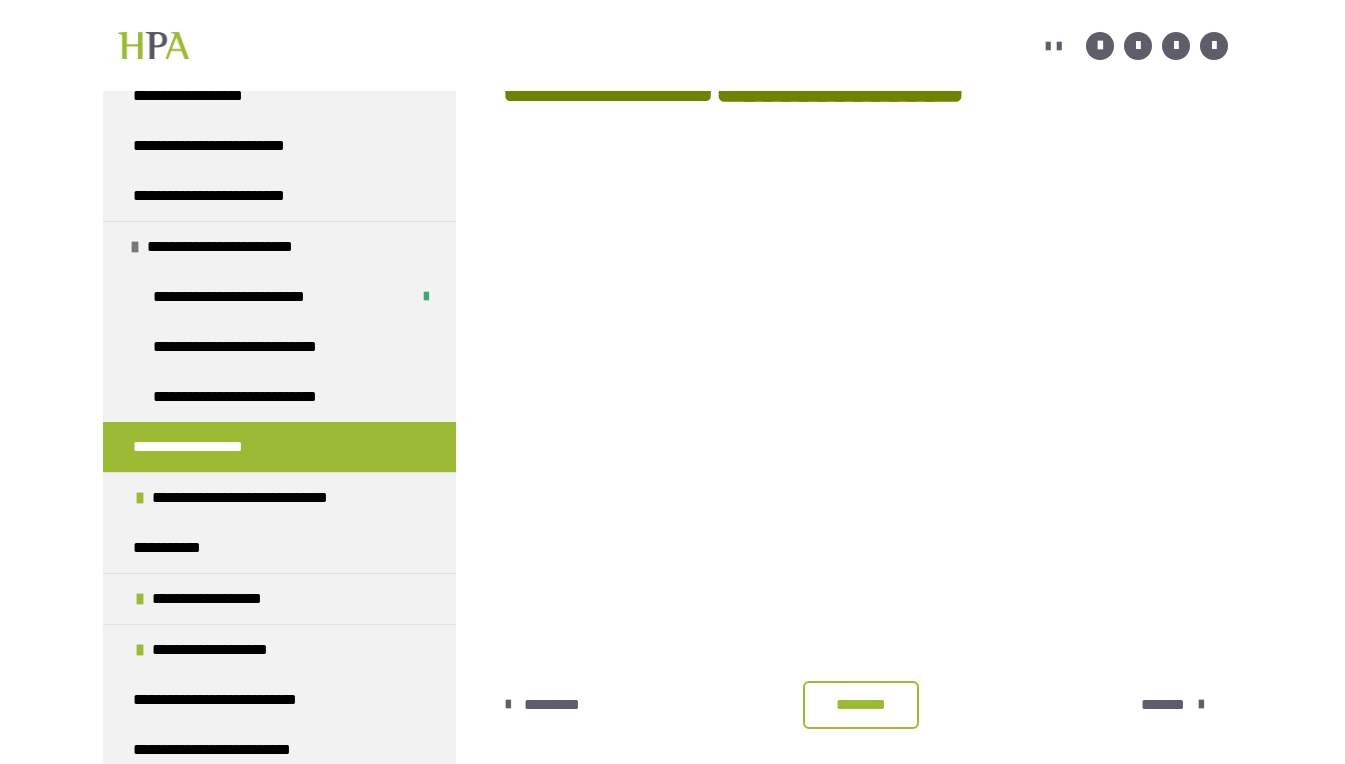 click on "********" at bounding box center [861, 705] 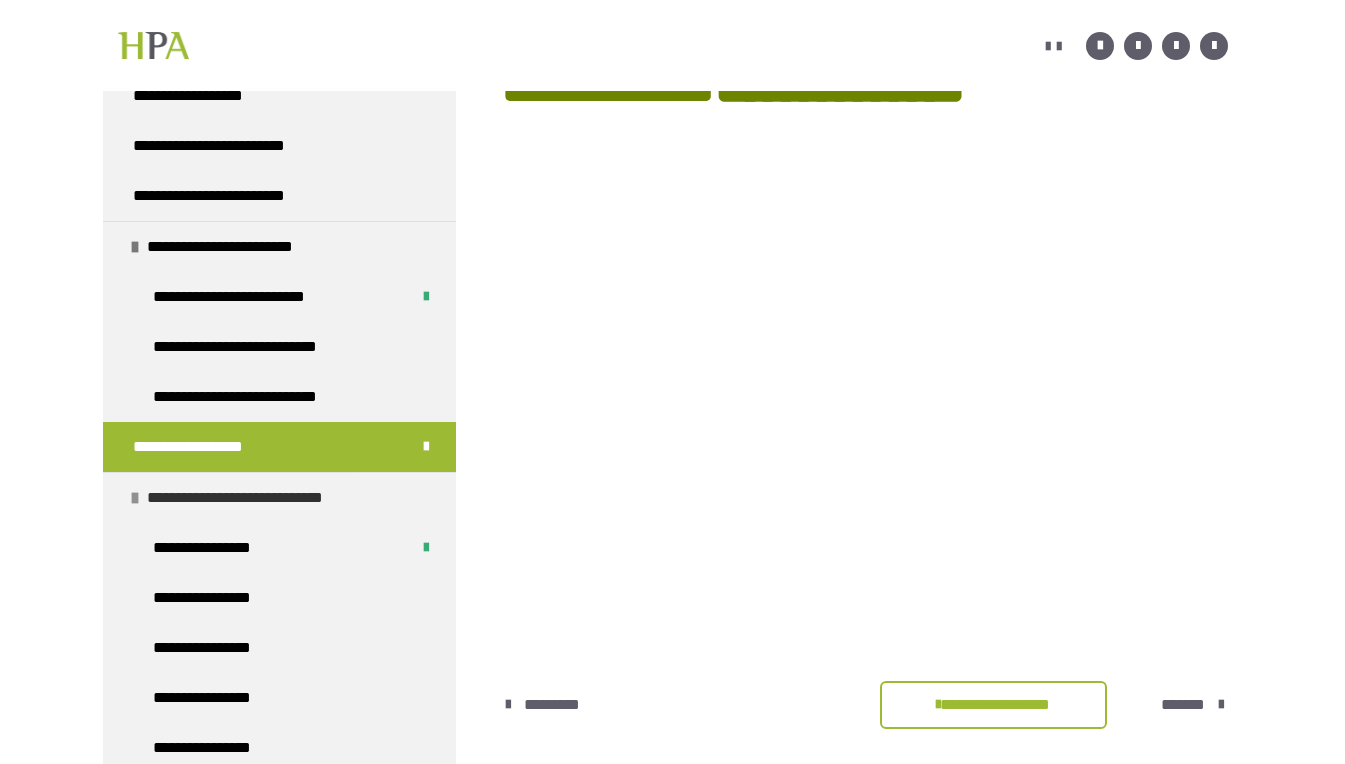 scroll, scrollTop: 2151, scrollLeft: 0, axis: vertical 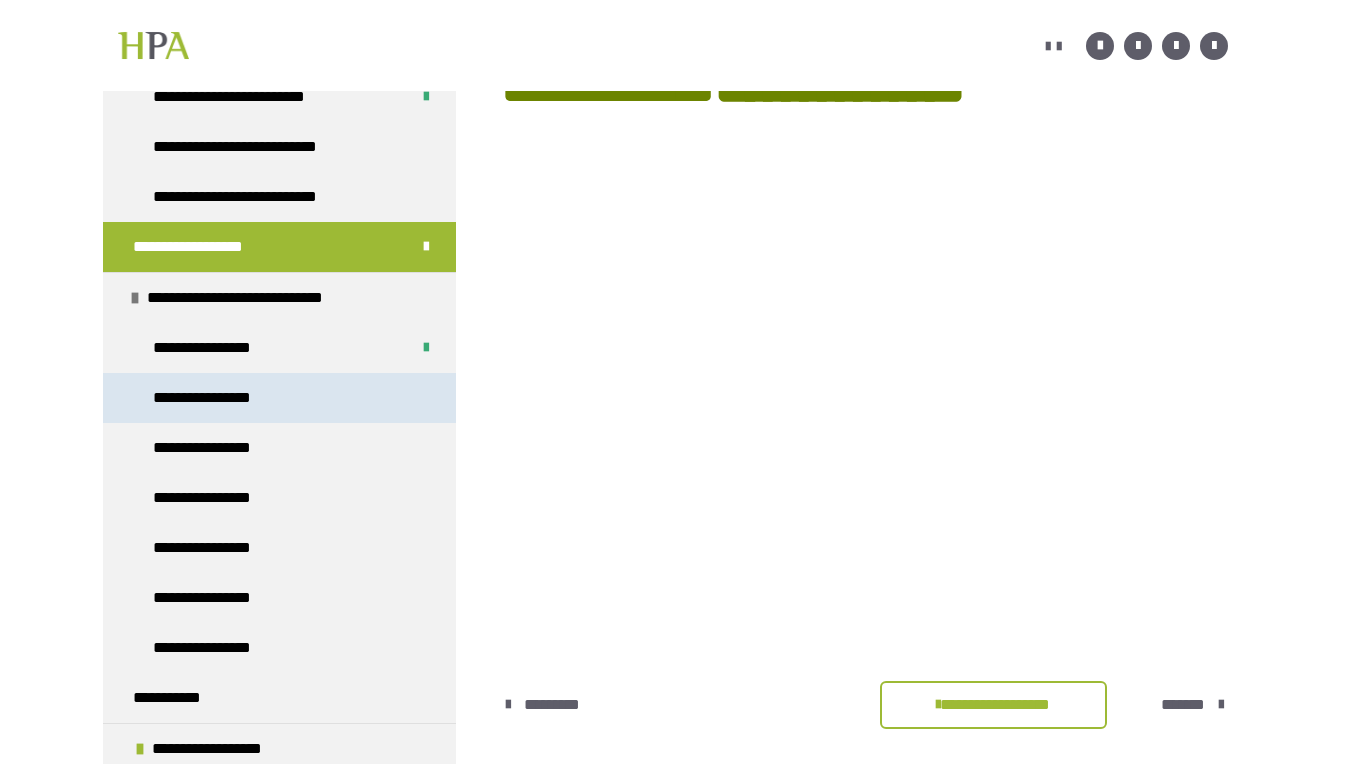 click on "**********" at bounding box center (211, 398) 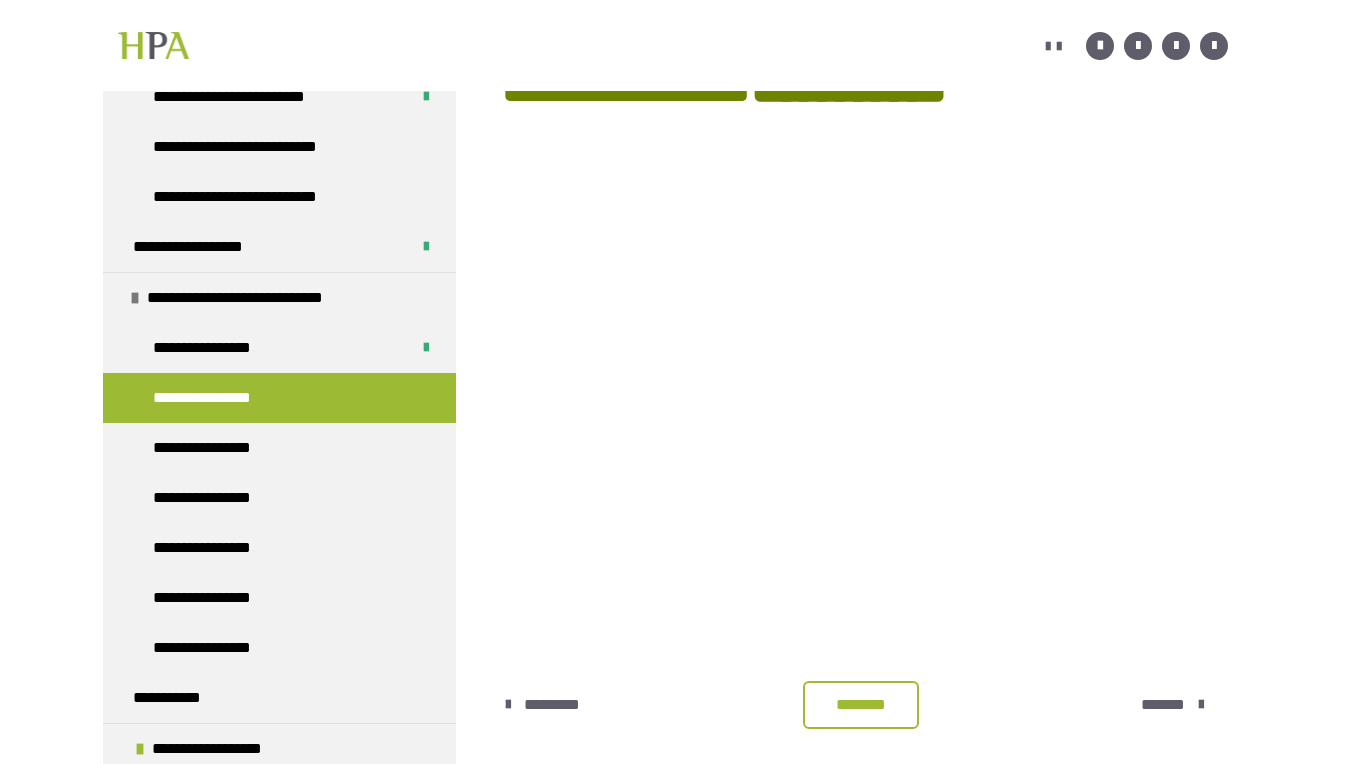 click at bounding box center [864, 624] 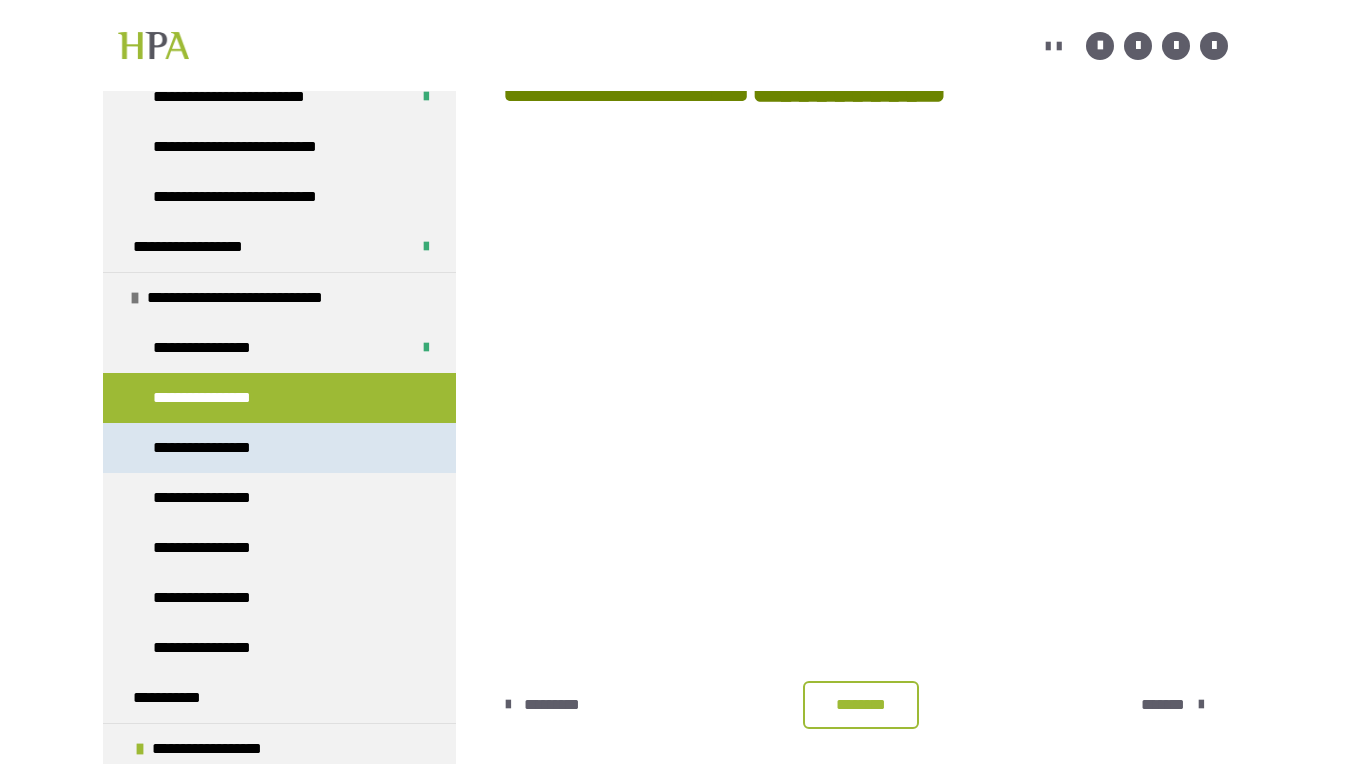 click on "**********" at bounding box center (211, 448) 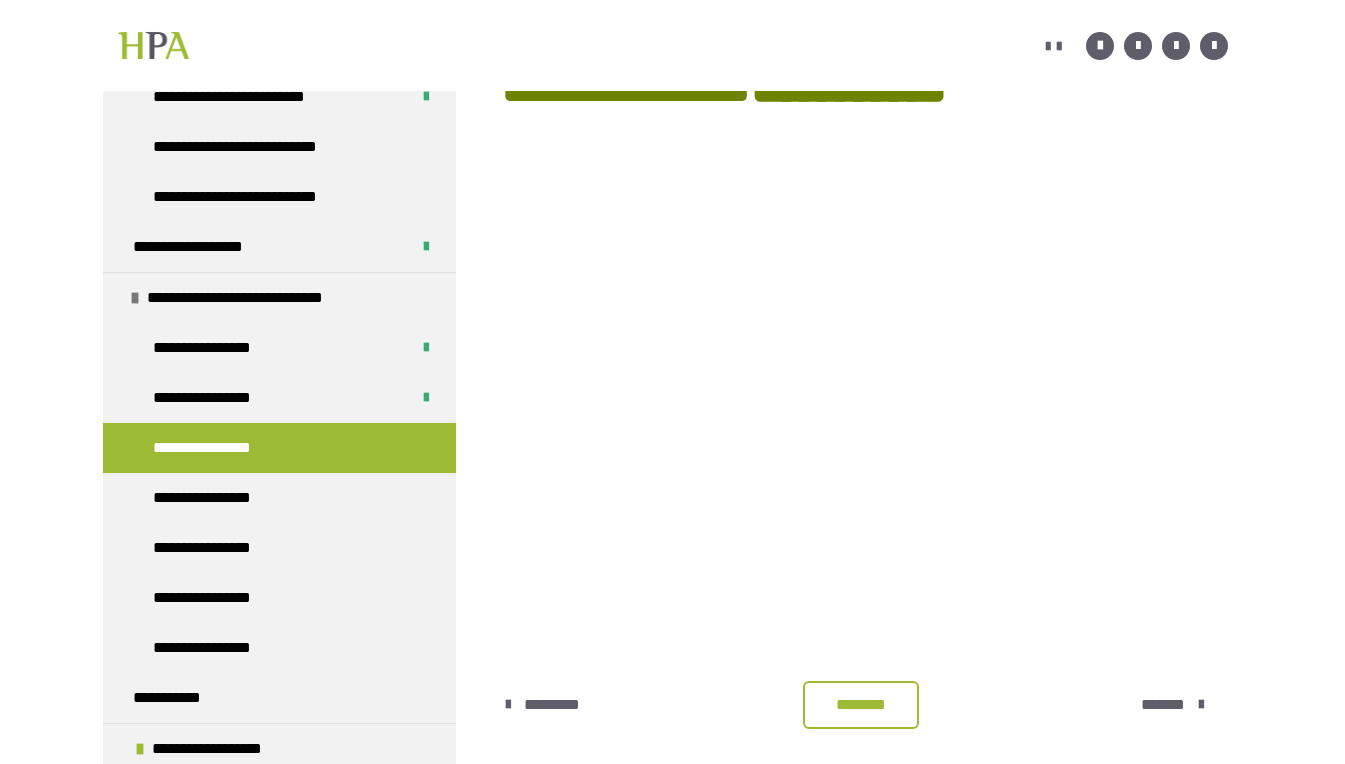 click on "********" at bounding box center [861, 705] 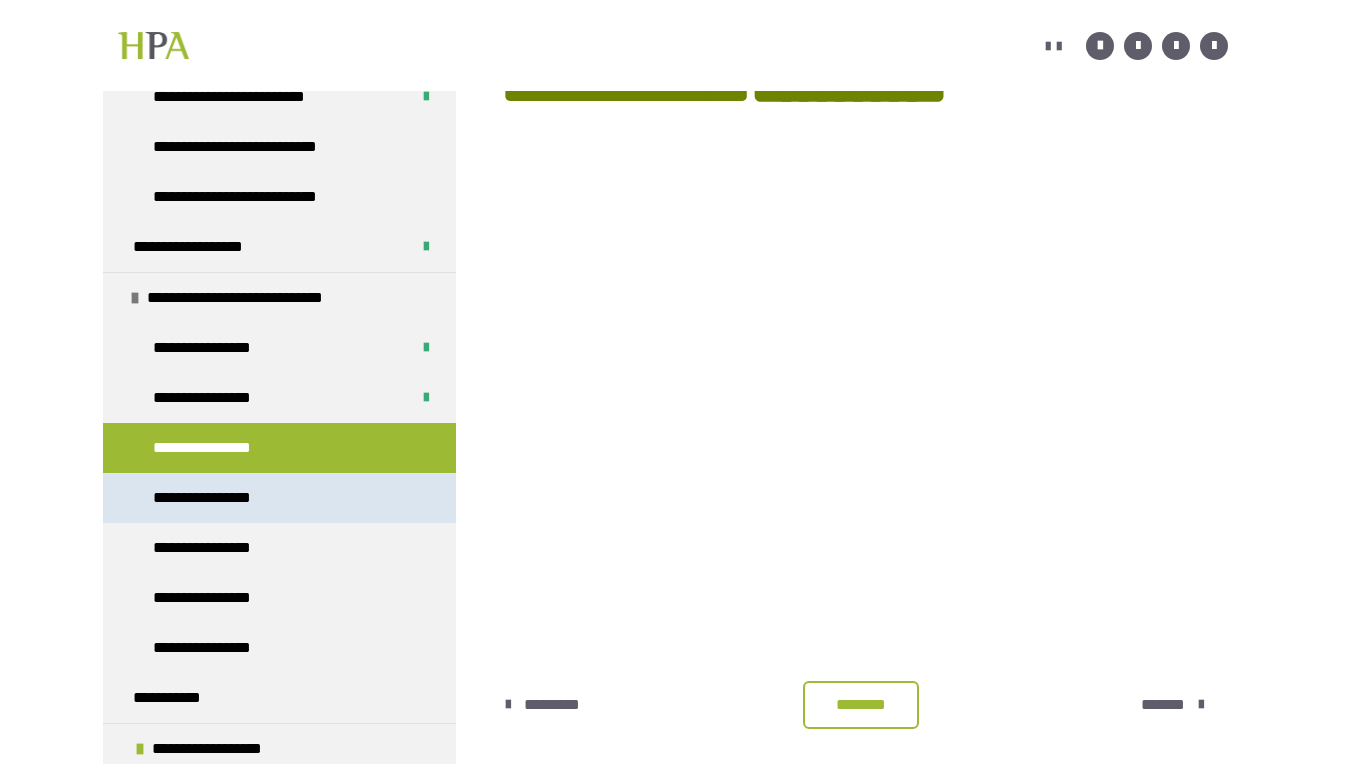 click on "**********" at bounding box center [211, 498] 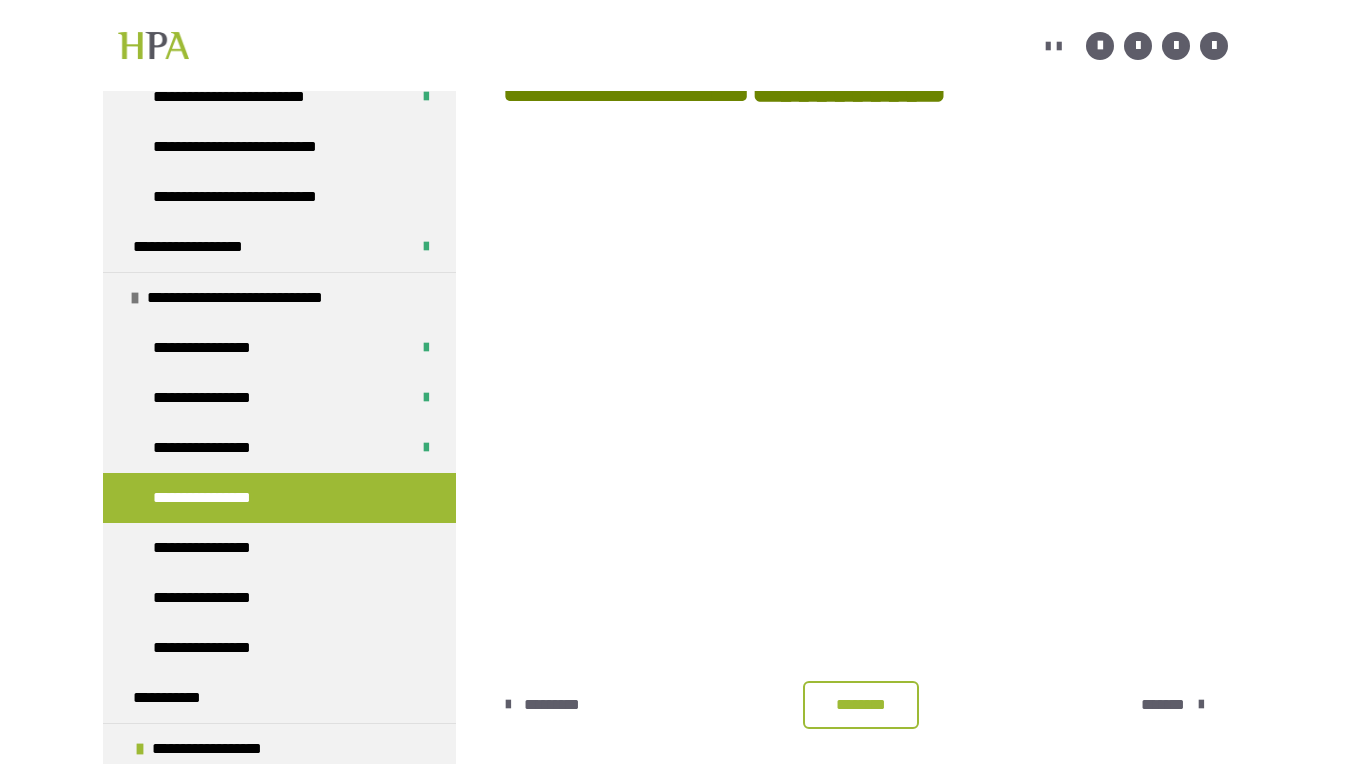 click on "********" at bounding box center [861, 705] 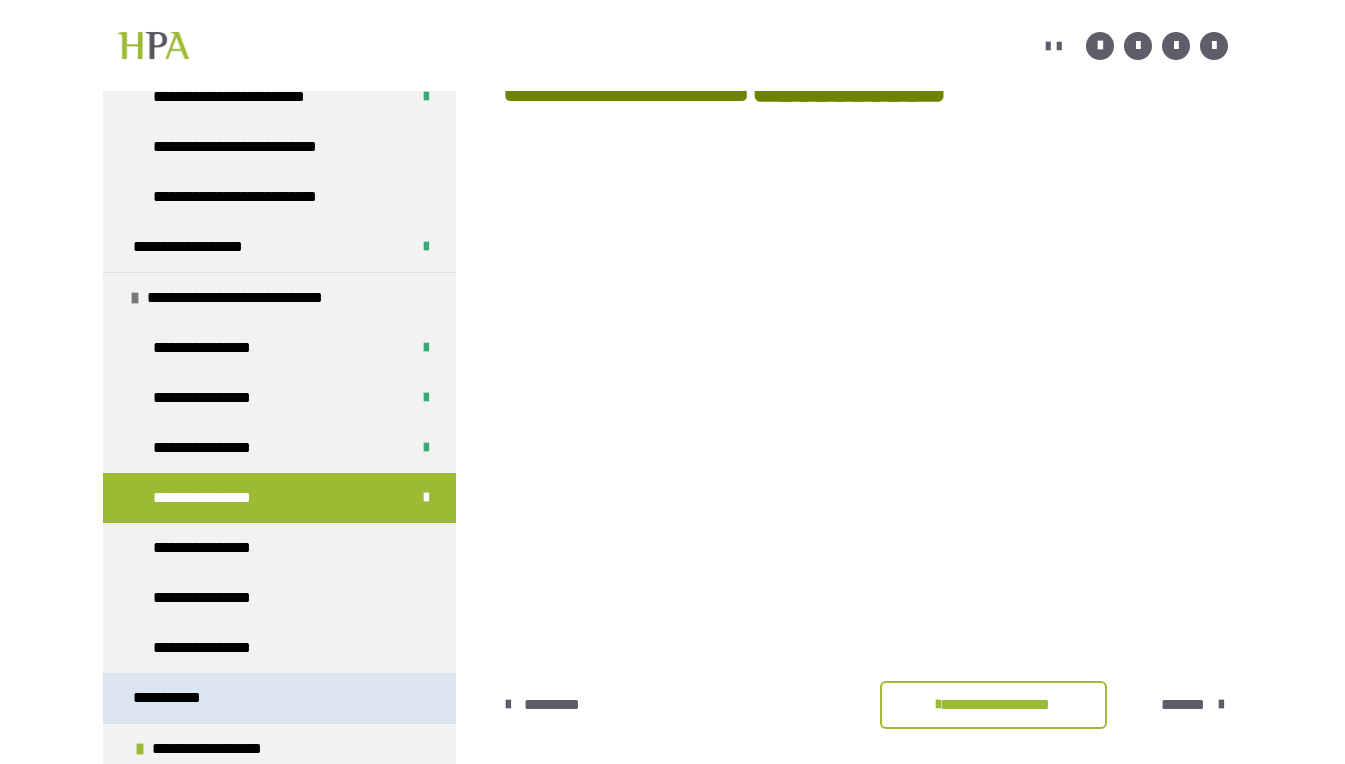 scroll, scrollTop: 2351, scrollLeft: 0, axis: vertical 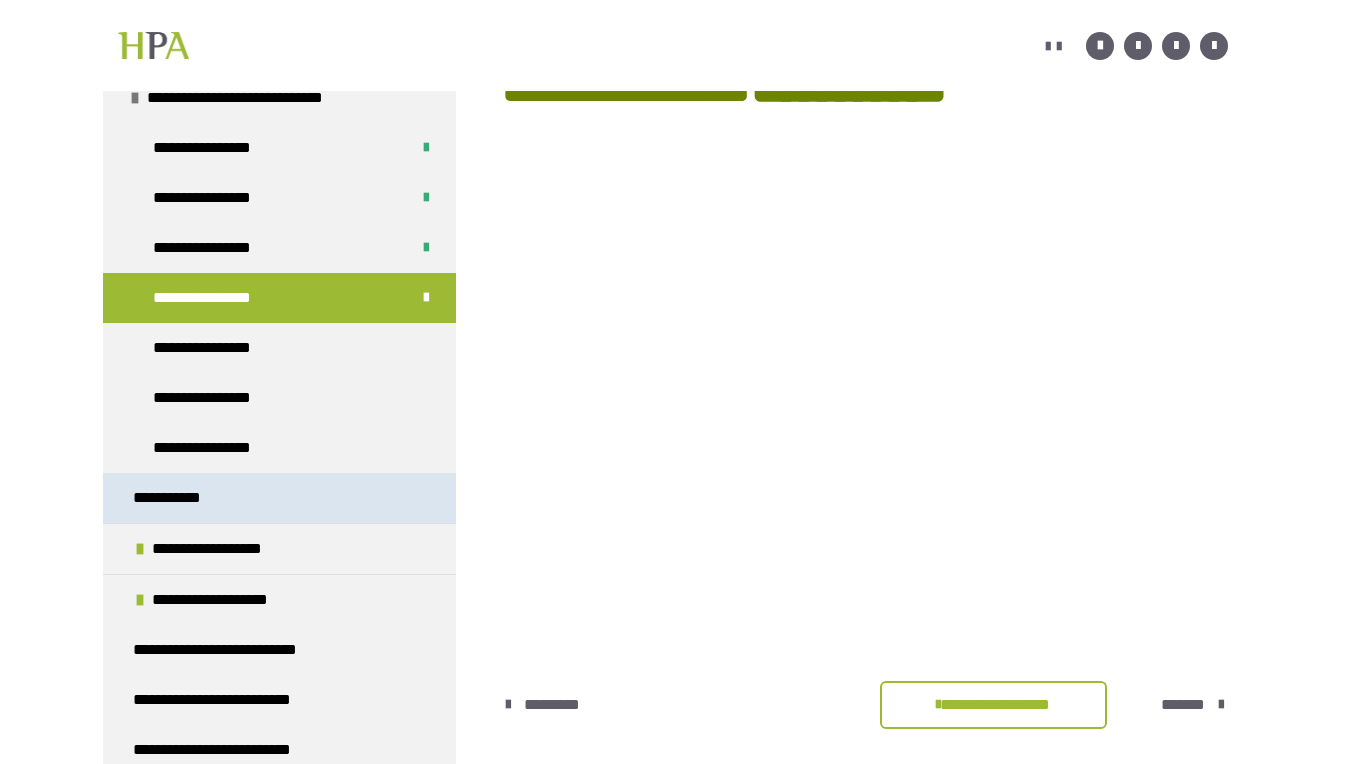 click on "**********" at bounding box center (172, 498) 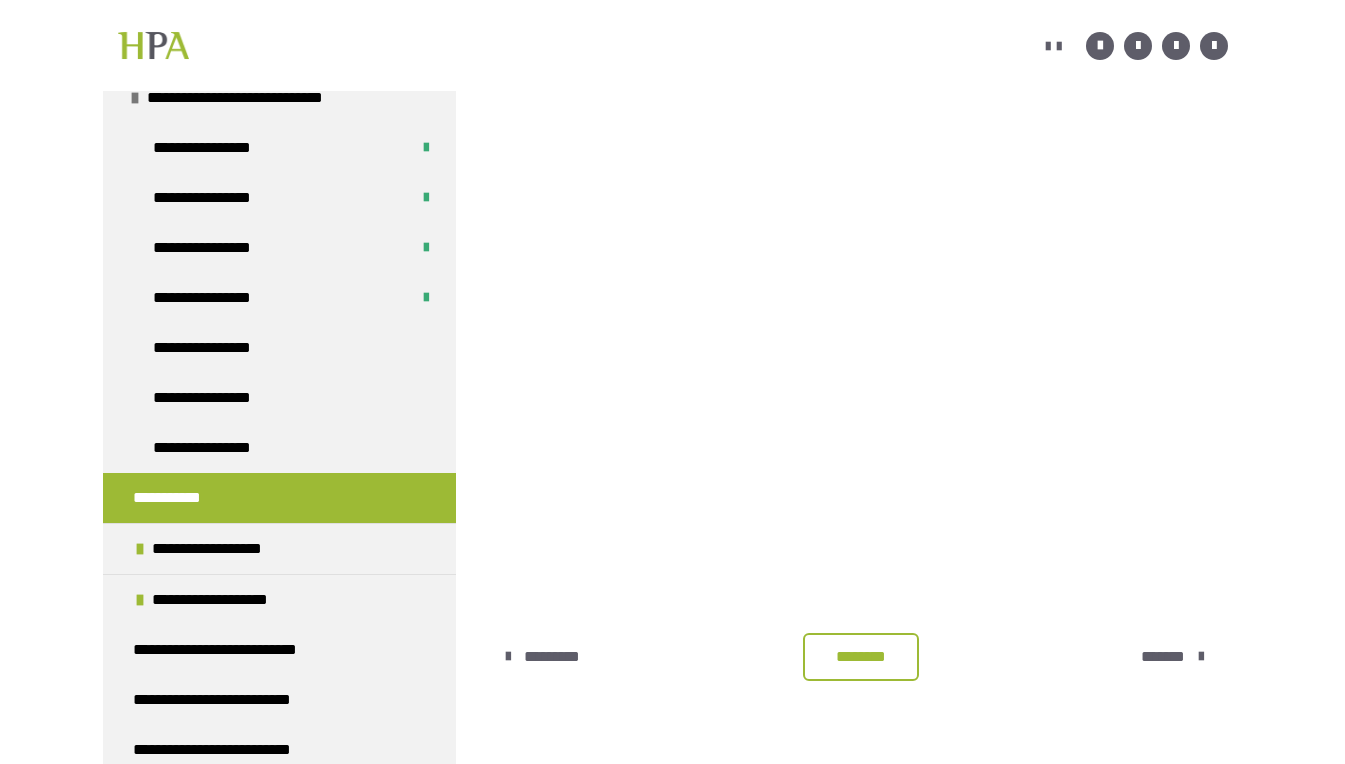 scroll, scrollTop: 431, scrollLeft: 0, axis: vertical 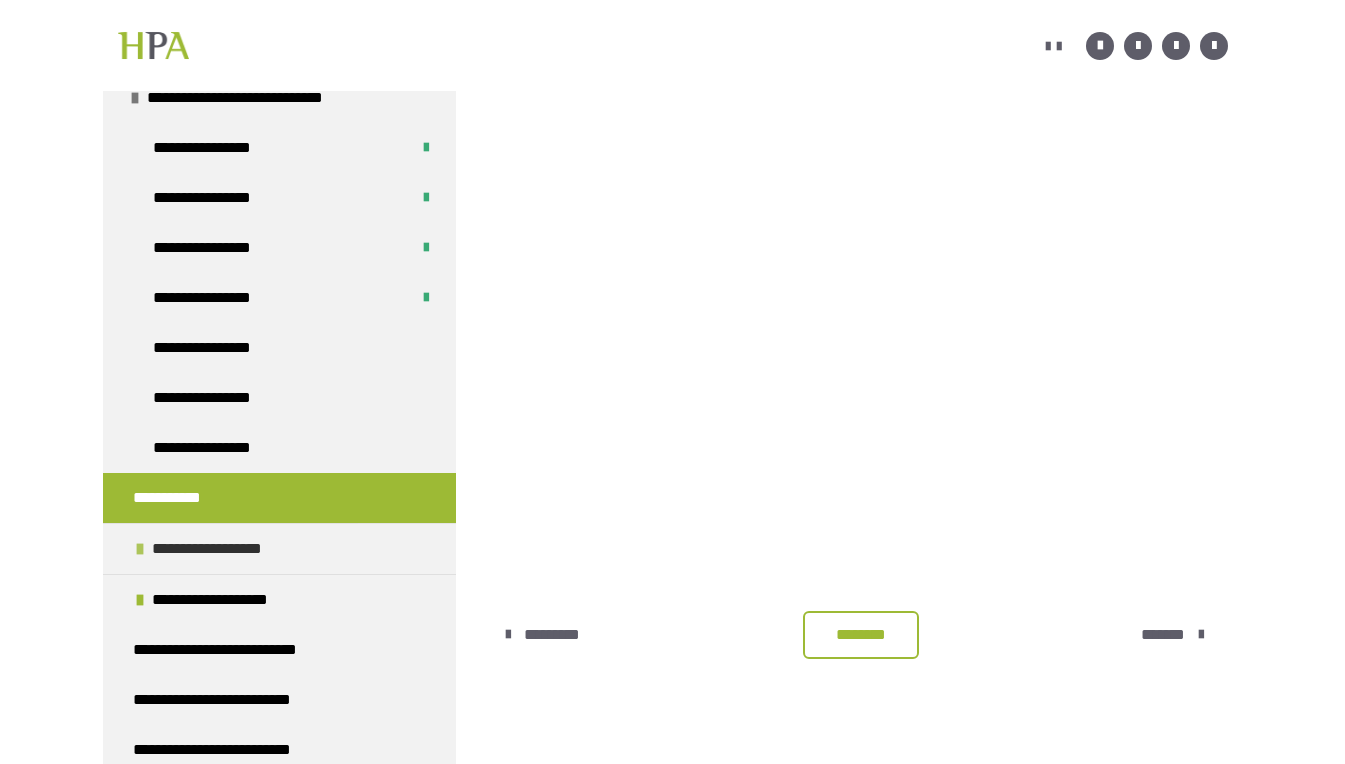click at bounding box center (140, 549) 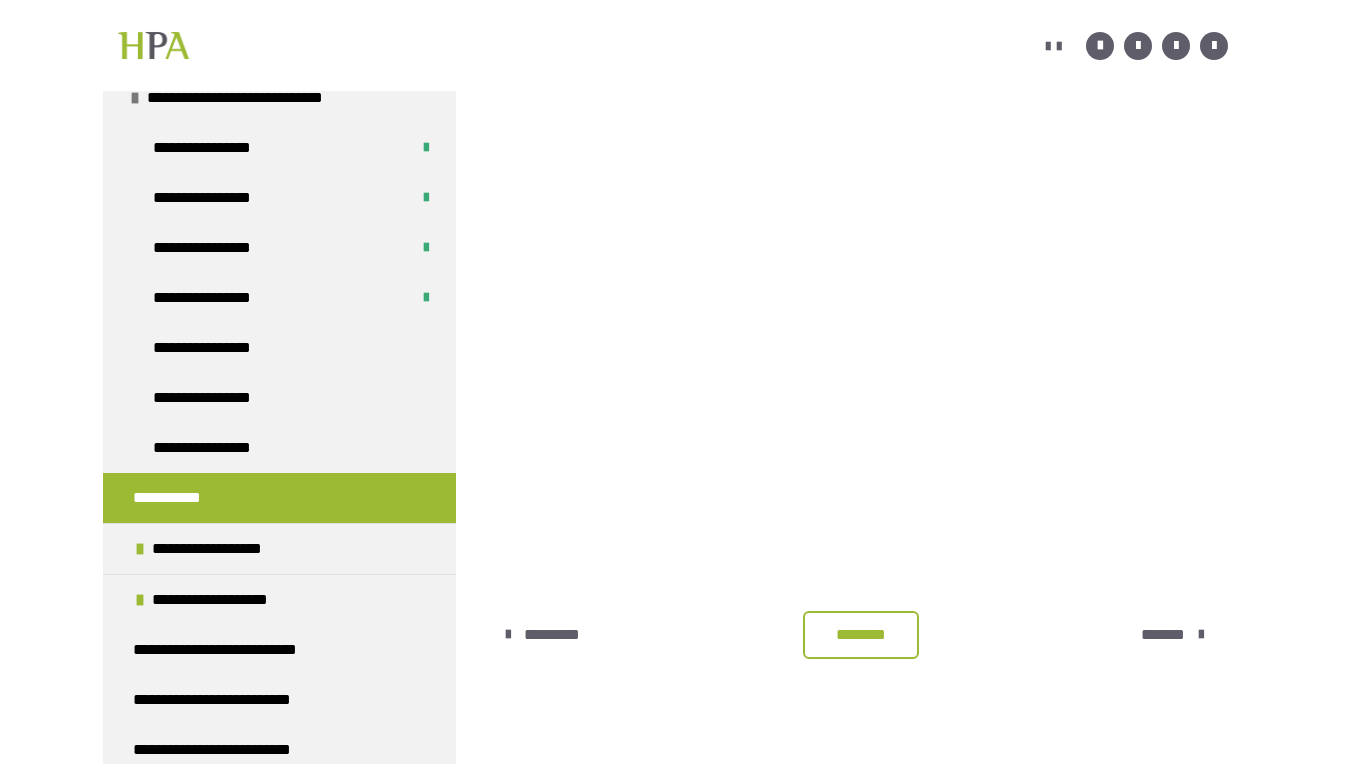 click on "********" at bounding box center (861, 635) 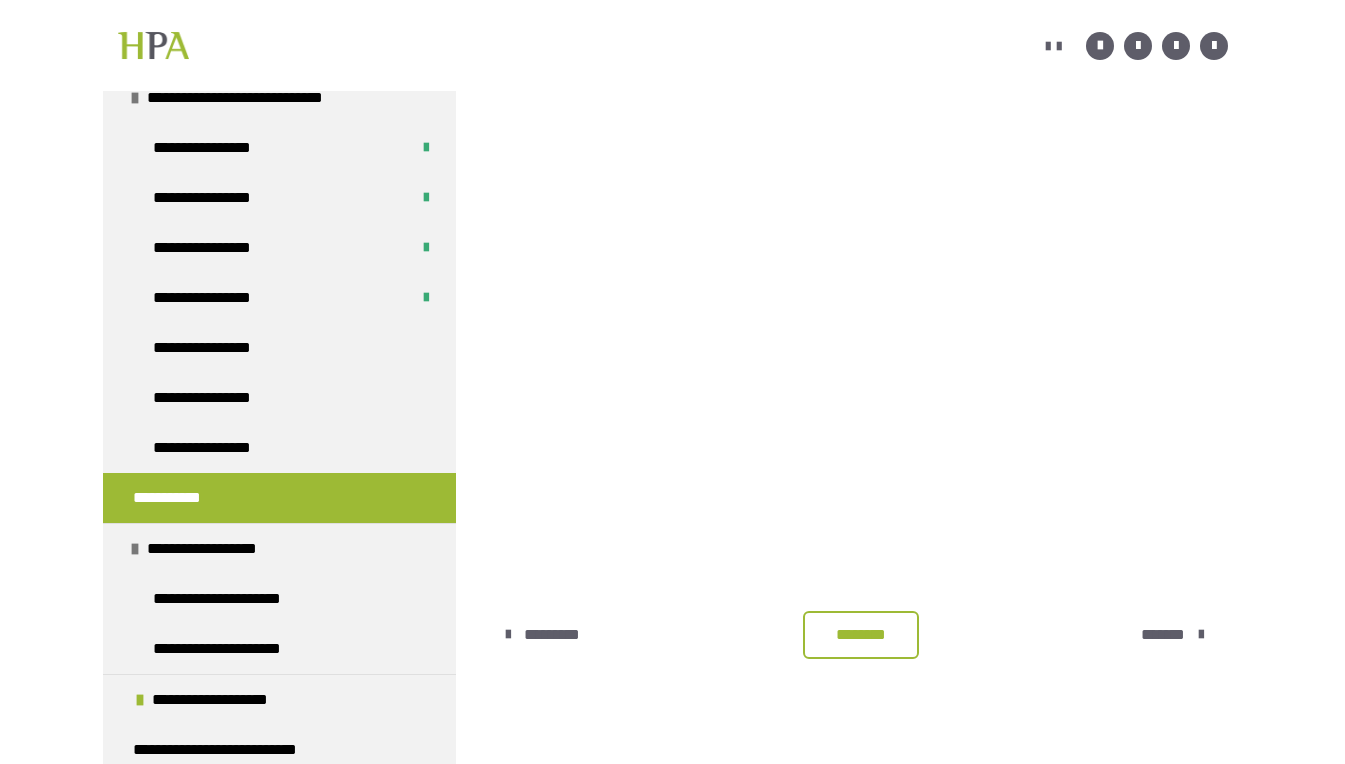 scroll, scrollTop: 2451, scrollLeft: 0, axis: vertical 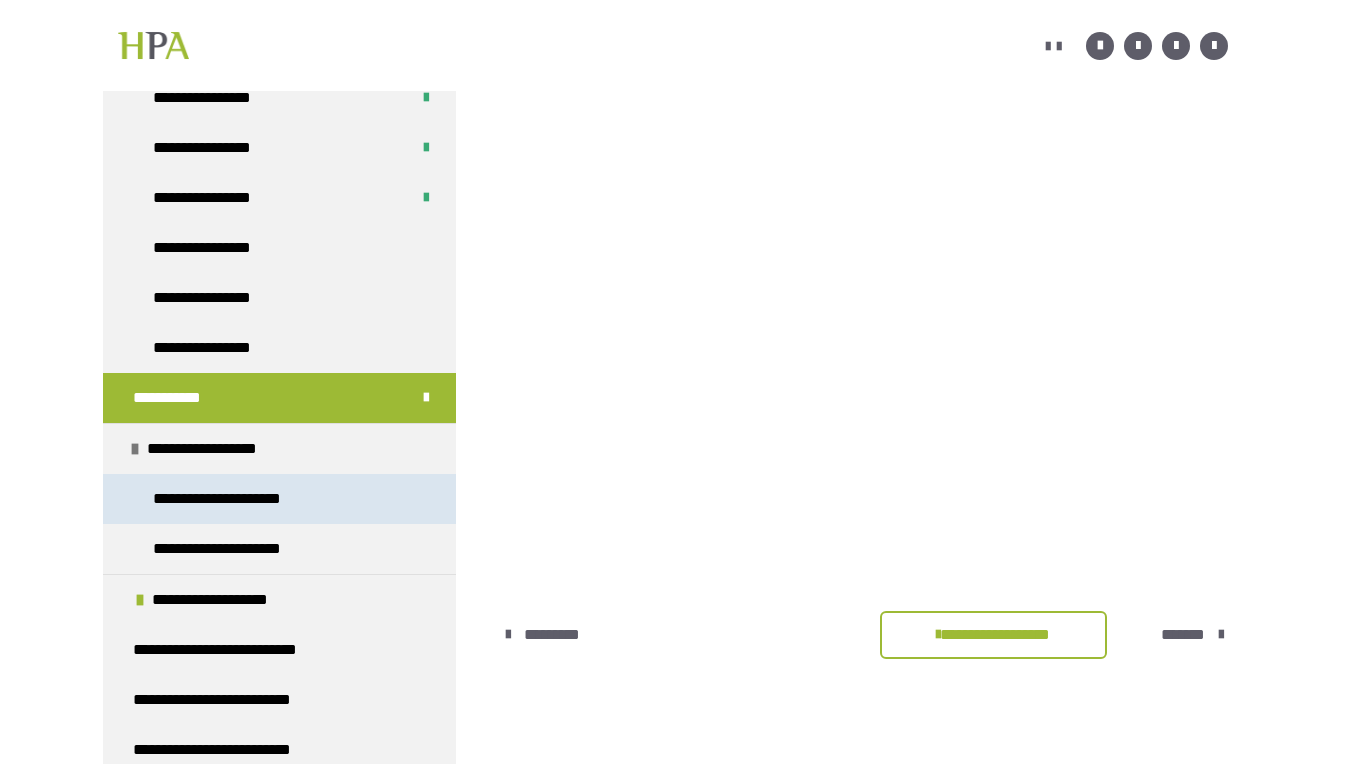 click on "**********" at bounding box center (228, 499) 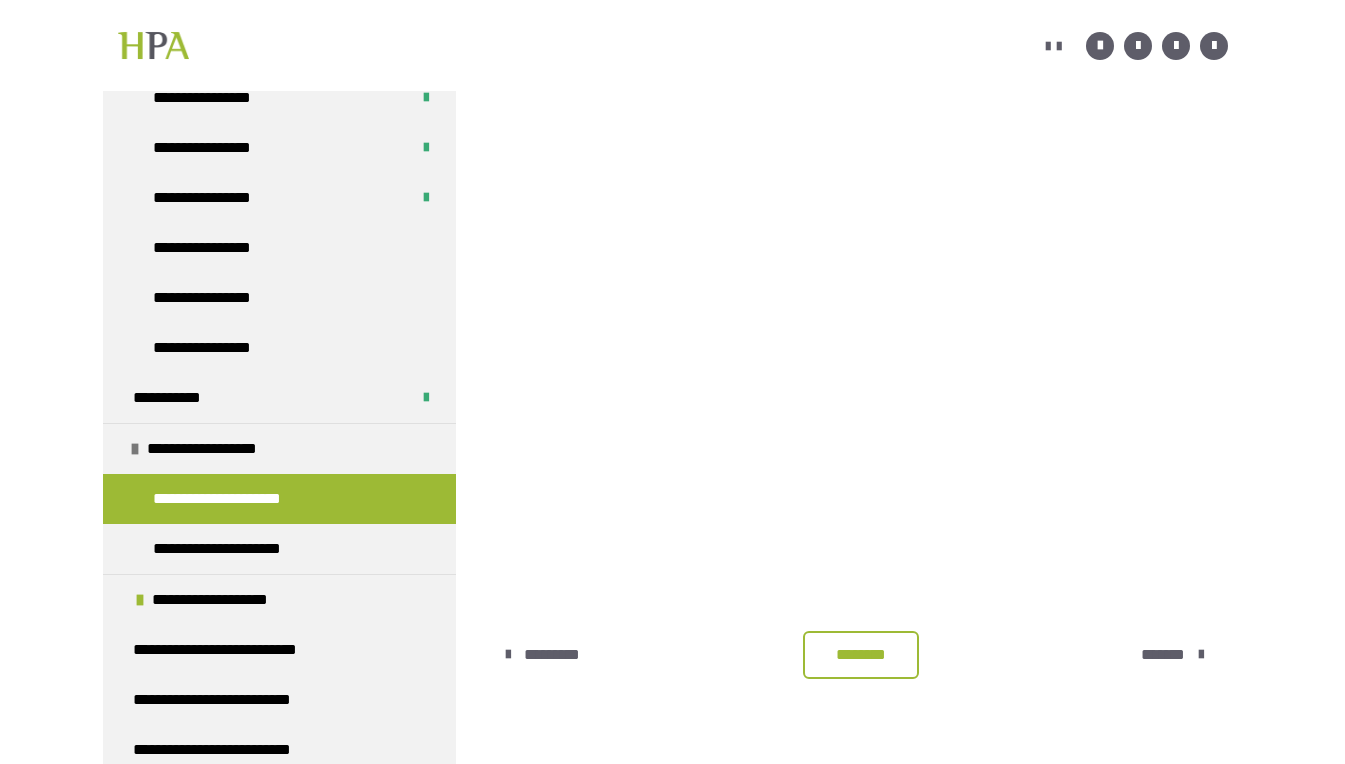 scroll, scrollTop: 431, scrollLeft: 0, axis: vertical 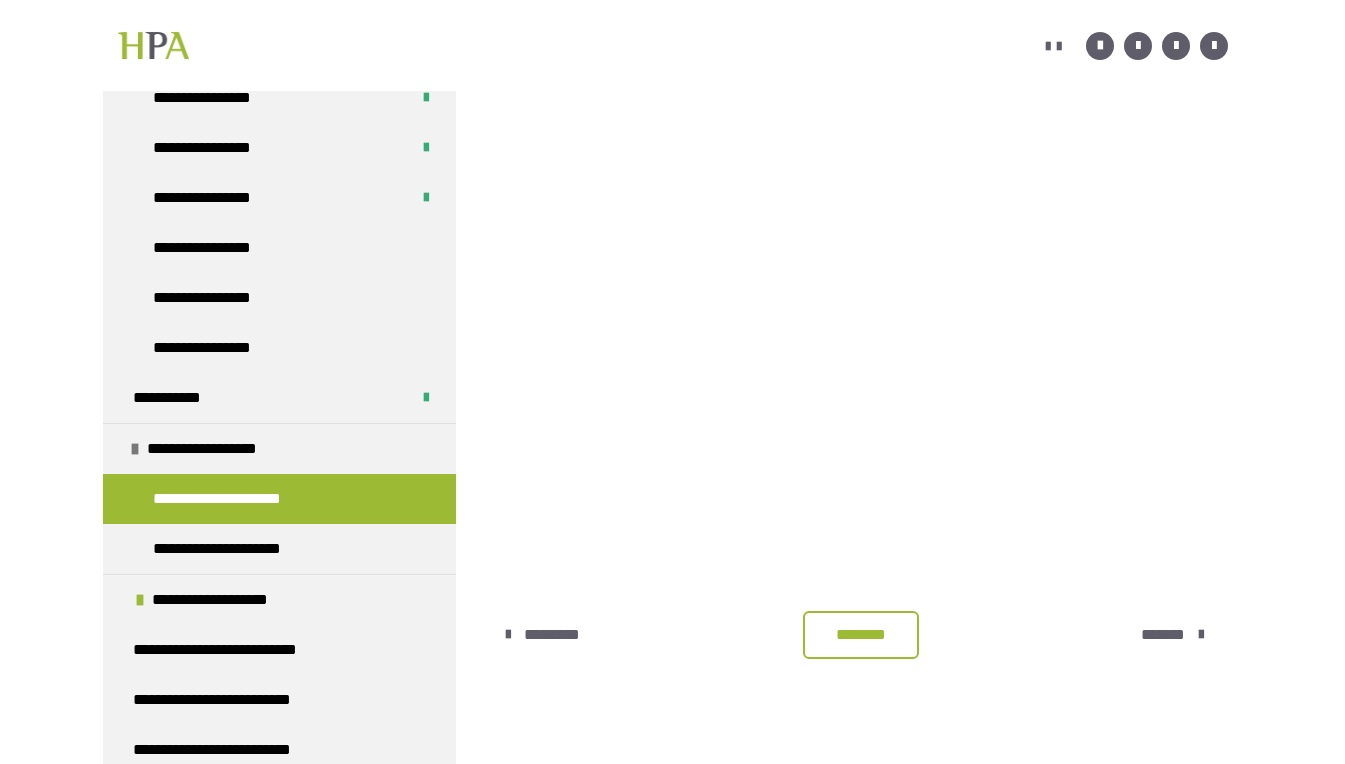 click on "********" at bounding box center (861, 635) 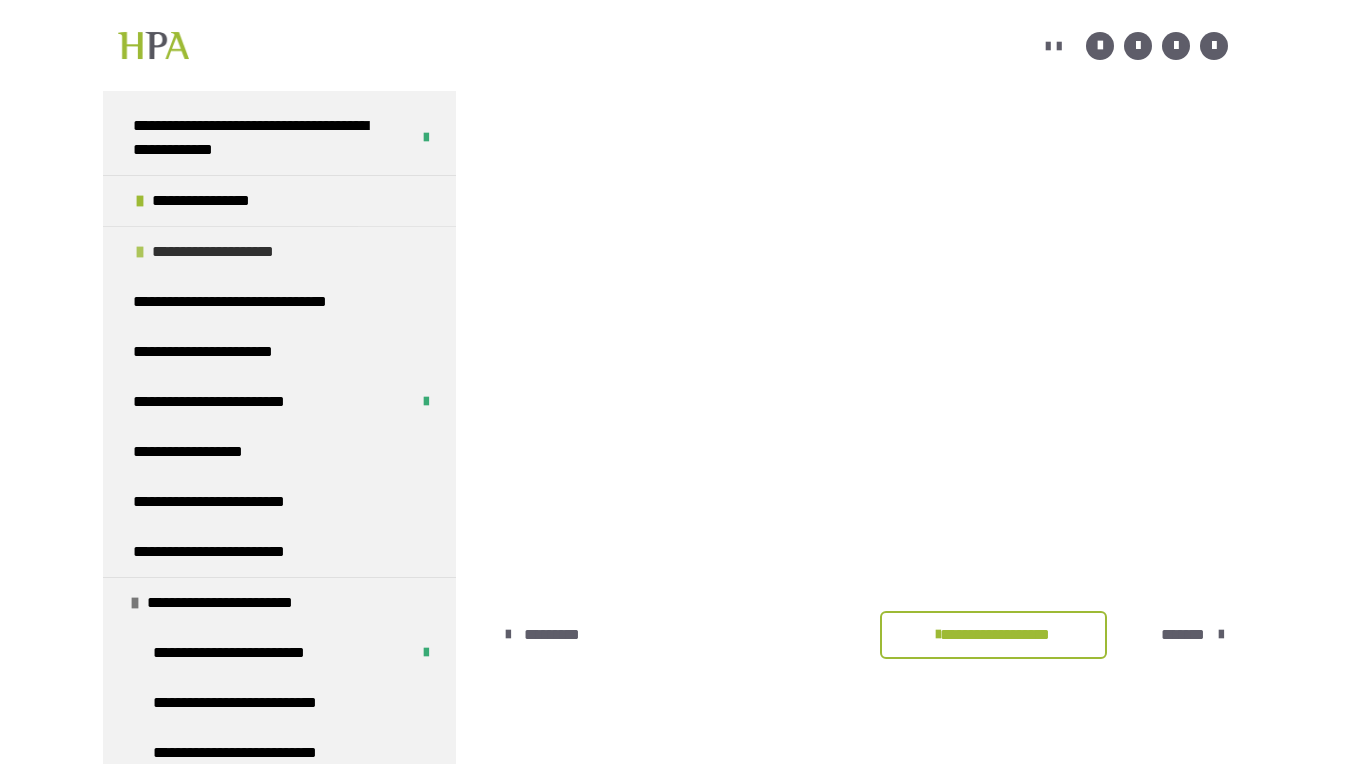 scroll, scrollTop: 1433, scrollLeft: 0, axis: vertical 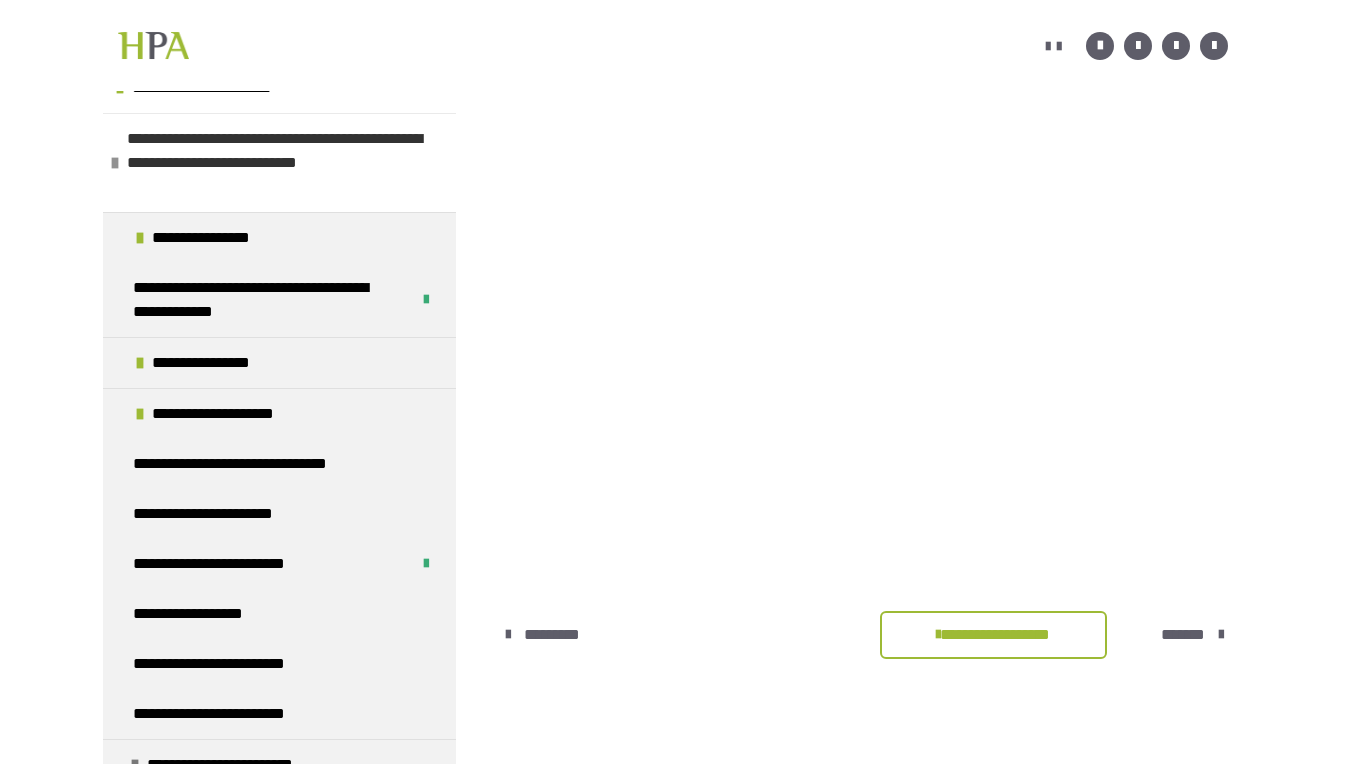 click at bounding box center [115, 163] 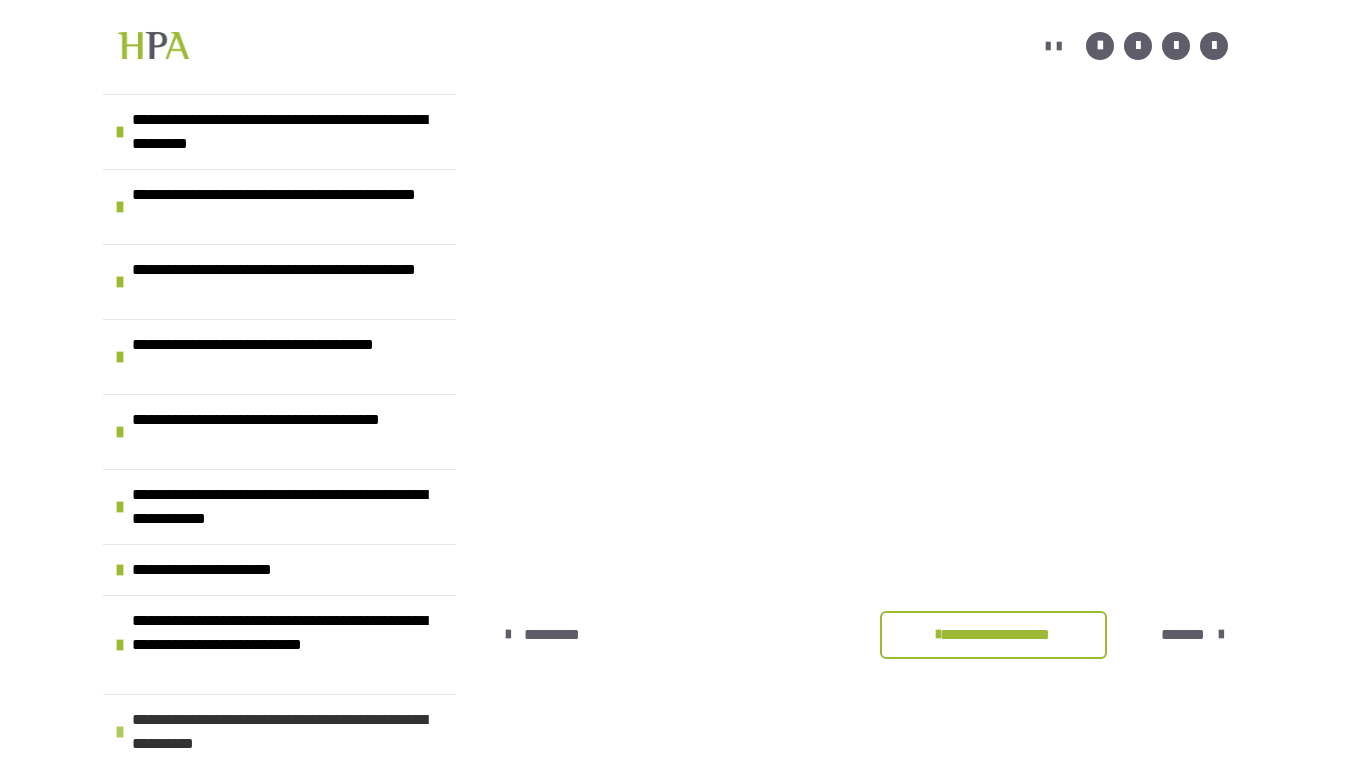 click at bounding box center (120, 732) 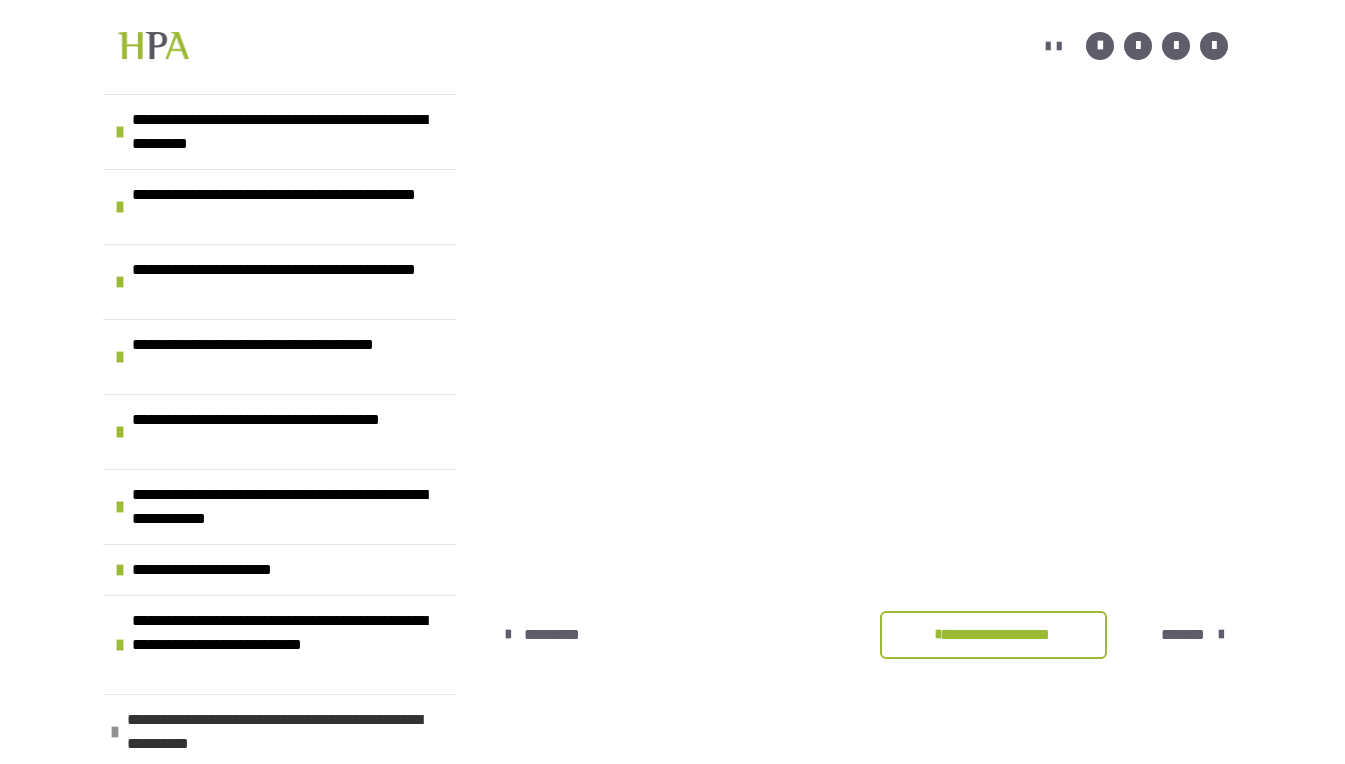scroll, scrollTop: 1433, scrollLeft: 0, axis: vertical 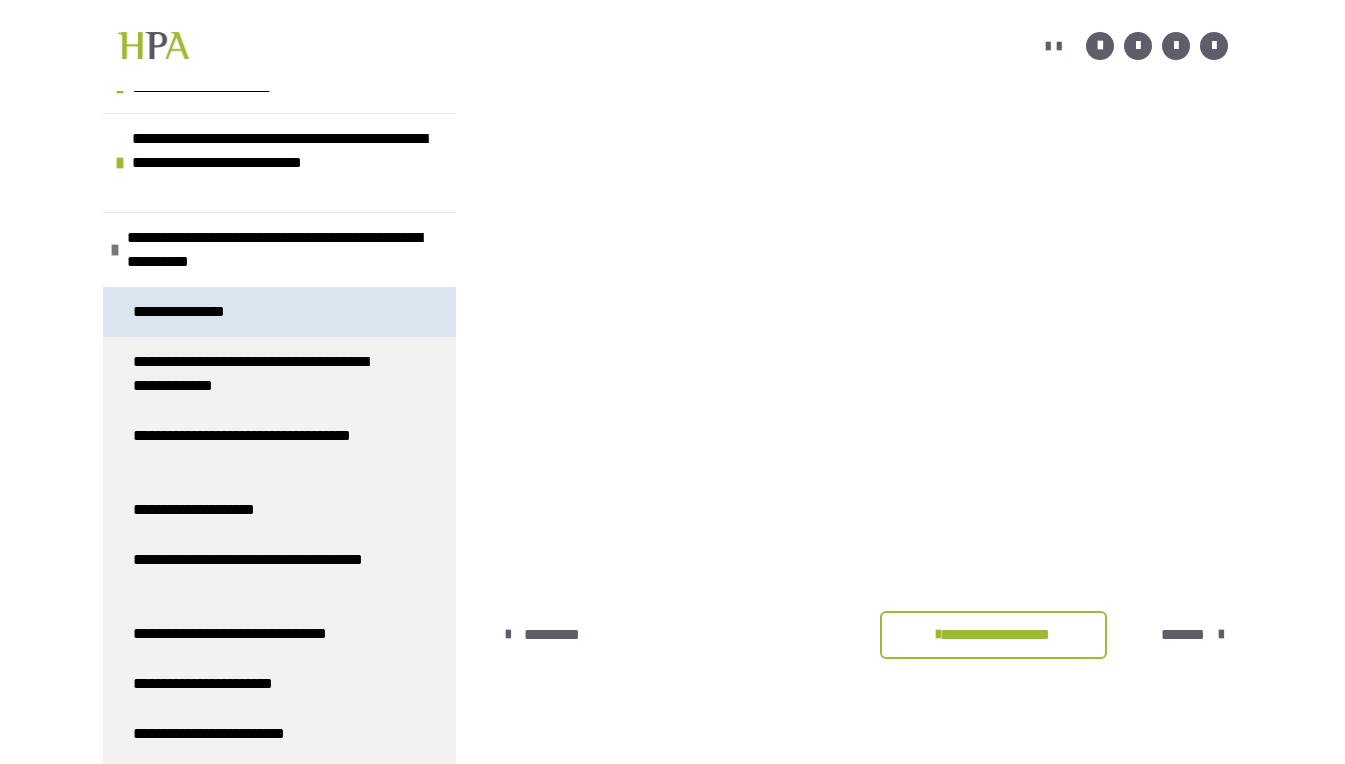 click on "**********" at bounding box center [183, 312] 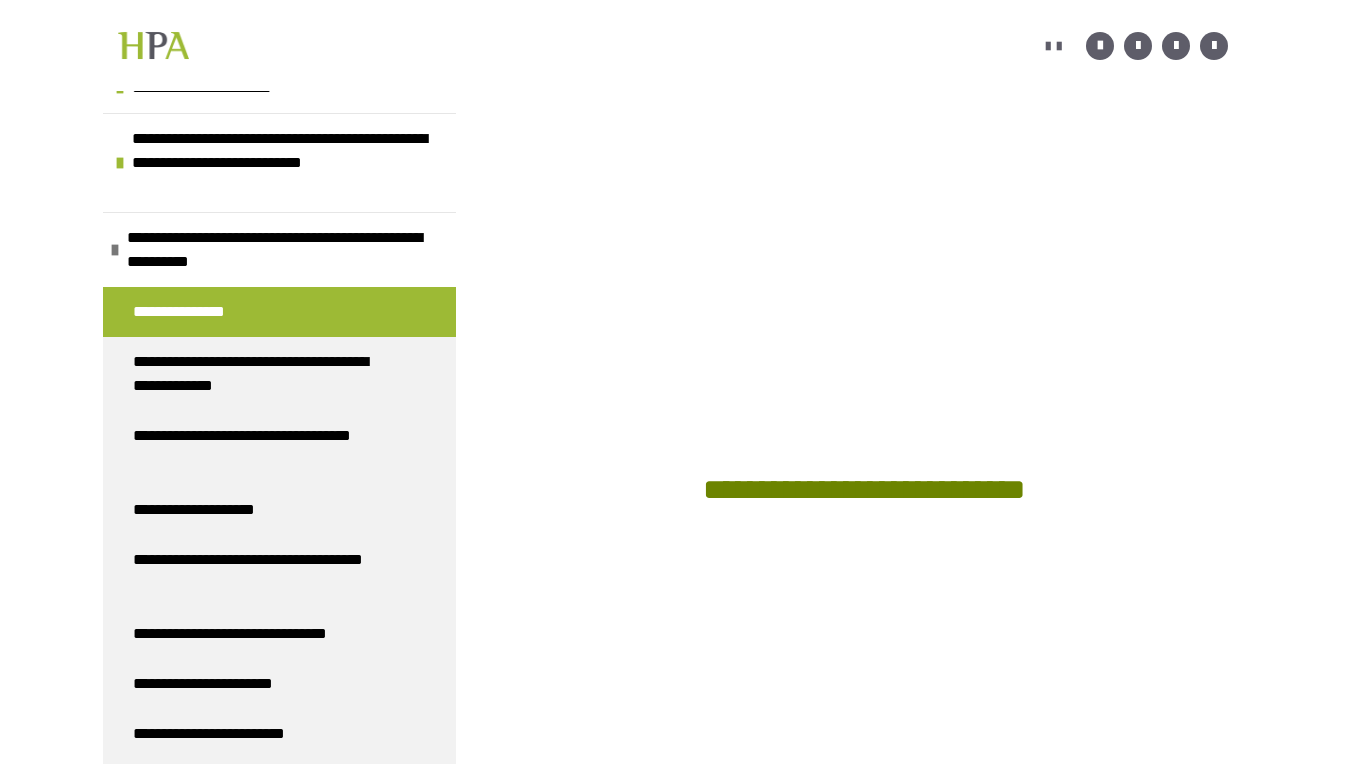 scroll, scrollTop: 1161, scrollLeft: 0, axis: vertical 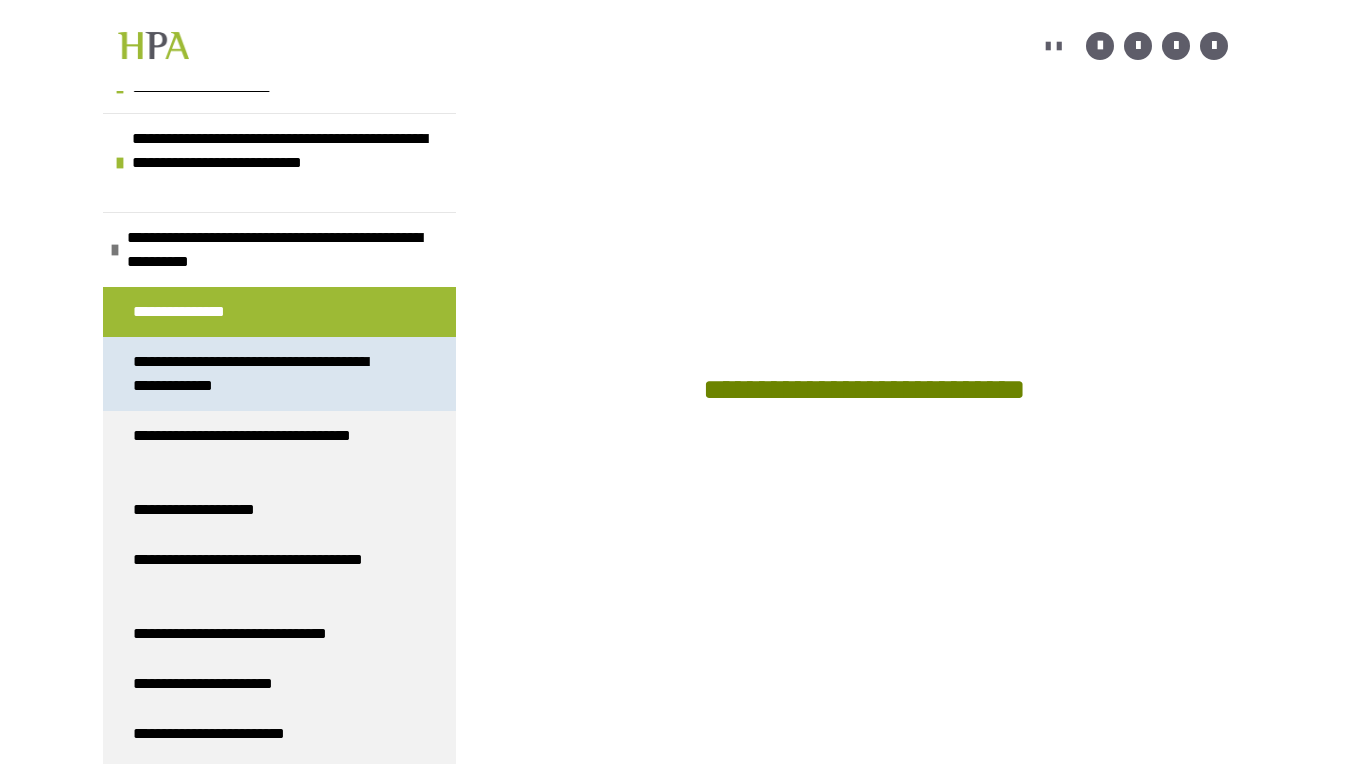 click on "**********" at bounding box center (264, 374) 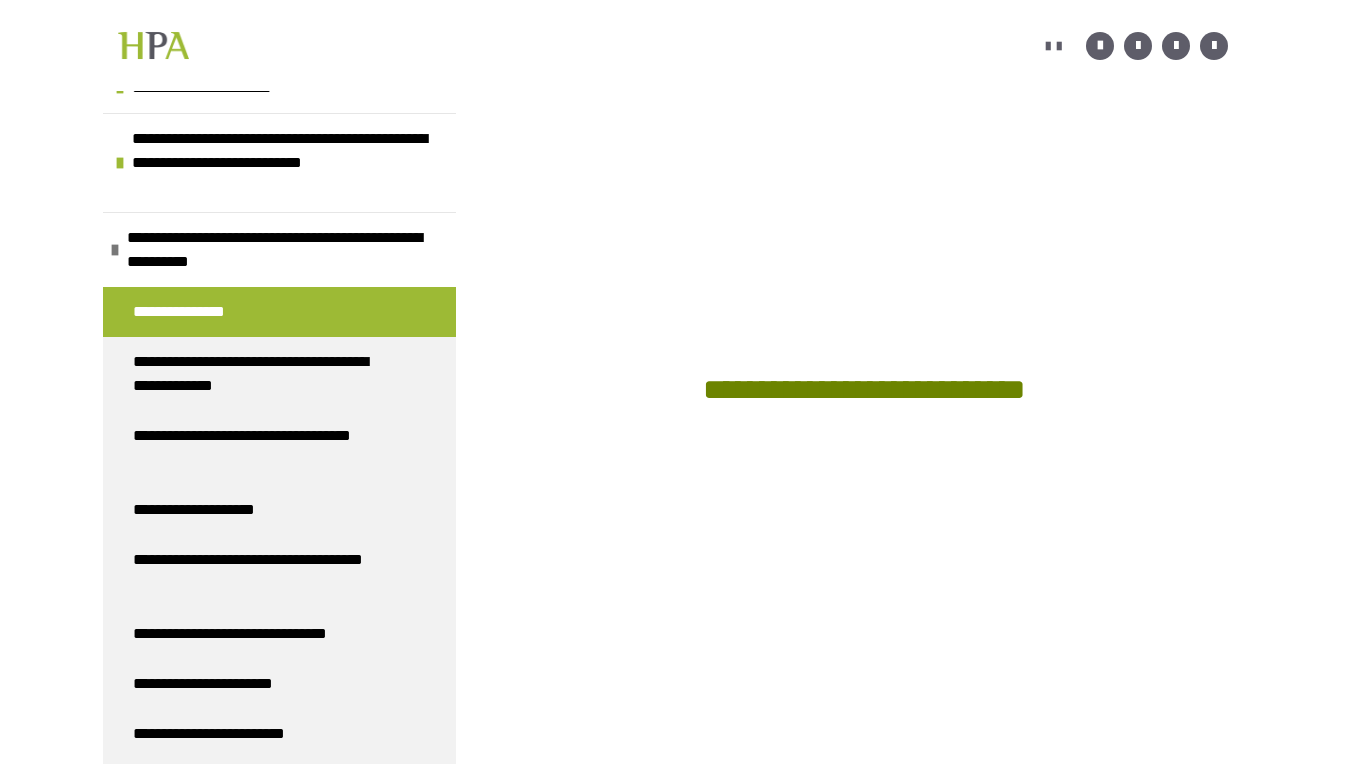 click on "**********" at bounding box center (864, -107) 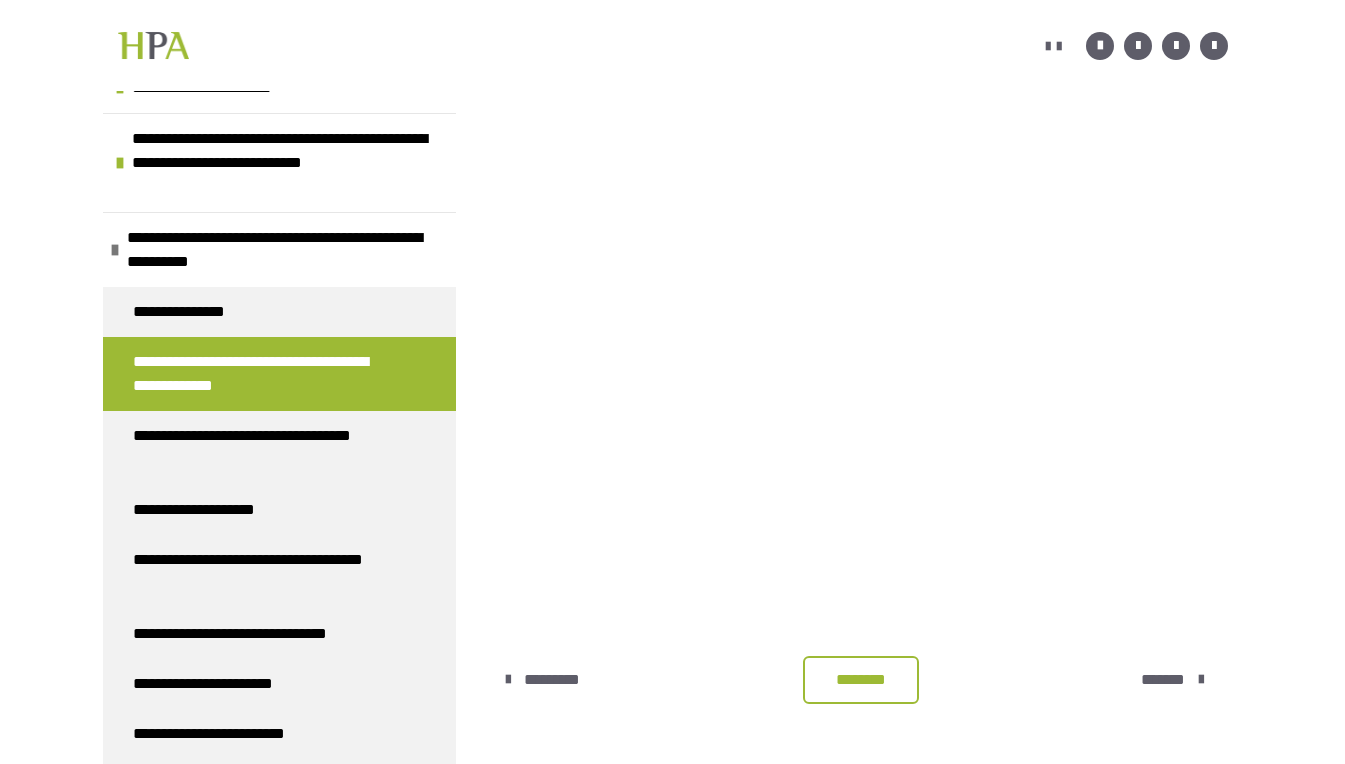 scroll, scrollTop: 466, scrollLeft: 0, axis: vertical 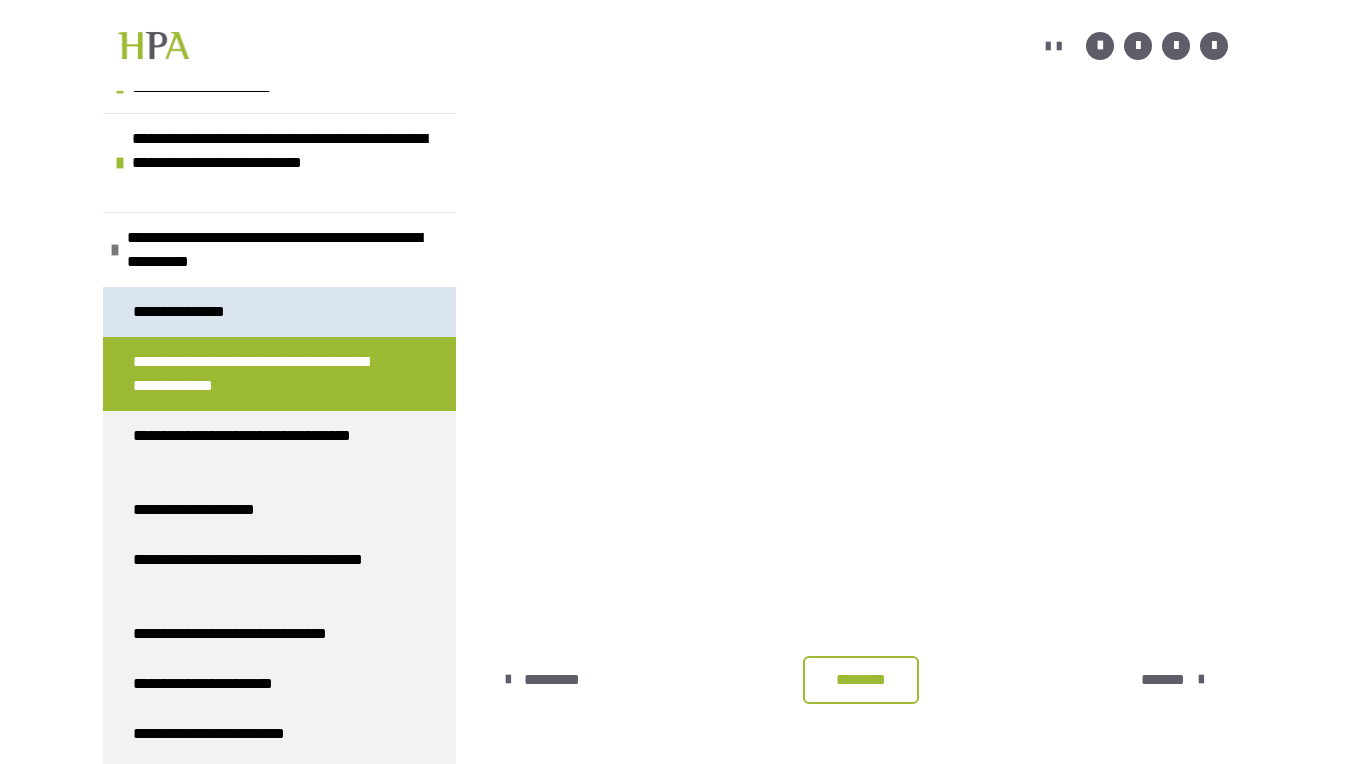 click on "**********" at bounding box center (279, 312) 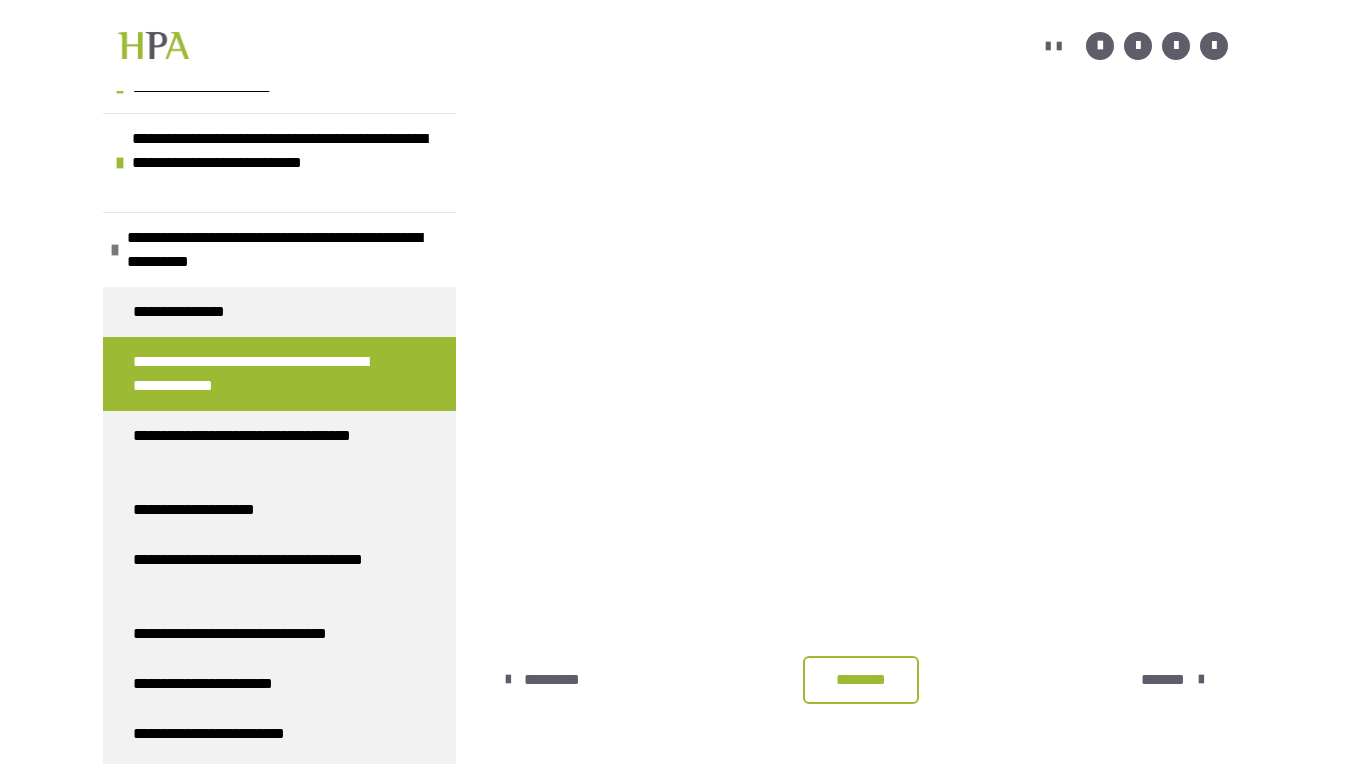 scroll, scrollTop: 361, scrollLeft: 0, axis: vertical 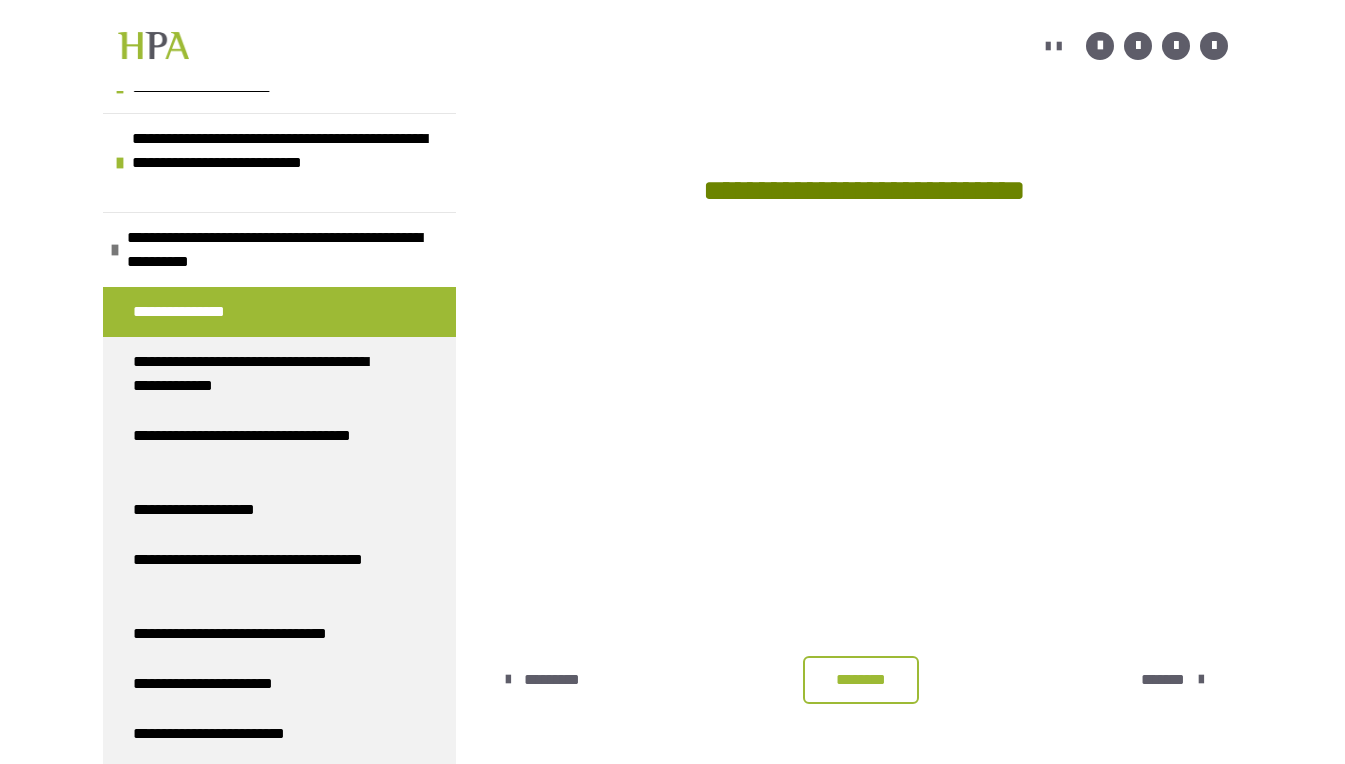 click on "********" at bounding box center [861, 680] 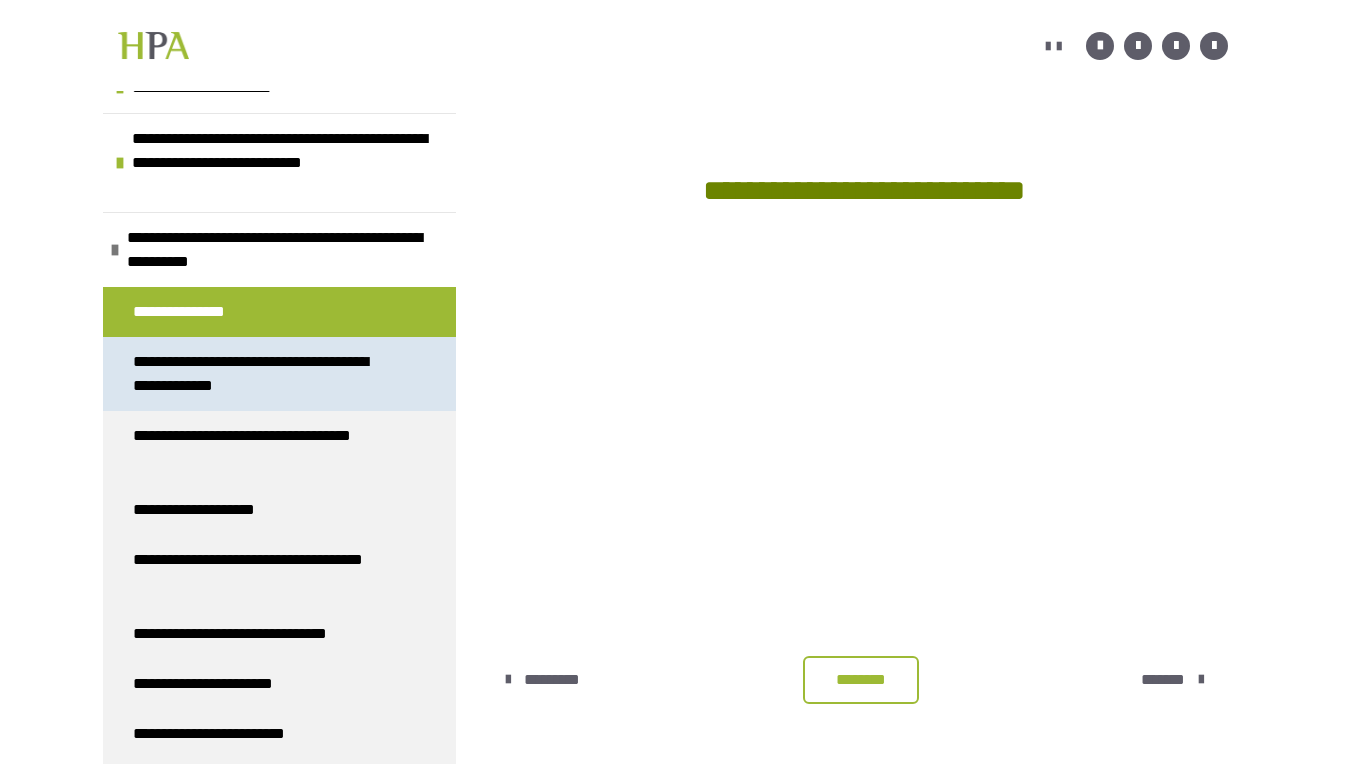 click on "**********" at bounding box center (264, 374) 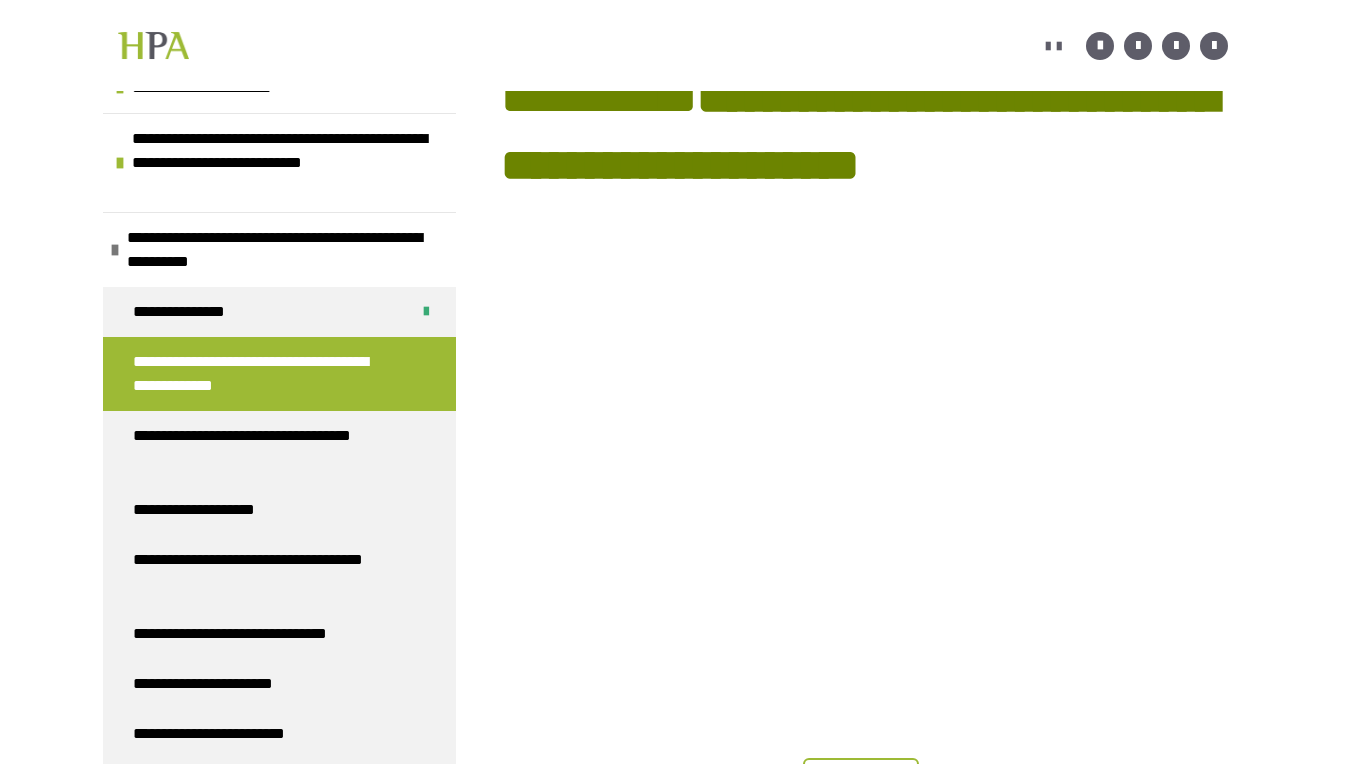 scroll, scrollTop: 461, scrollLeft: 0, axis: vertical 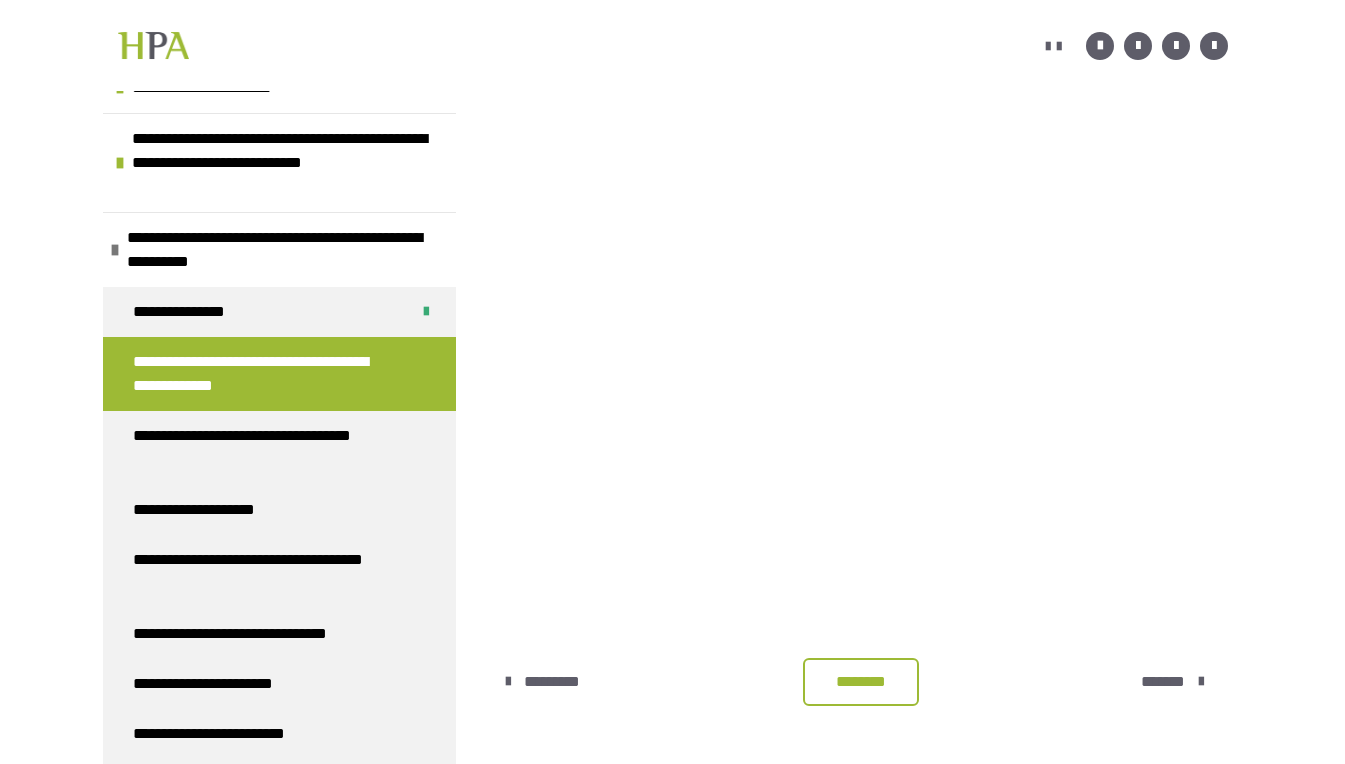 click on "********" at bounding box center (861, 682) 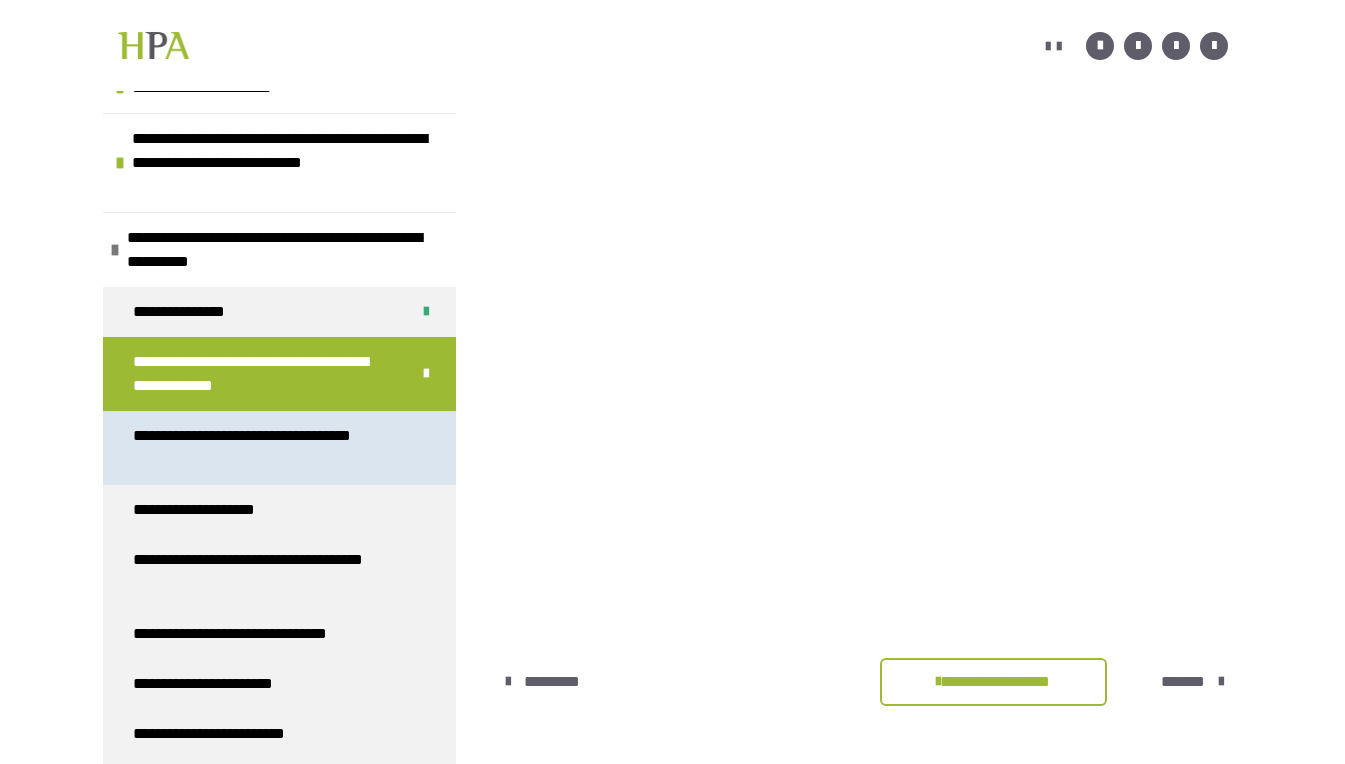 click on "**********" at bounding box center [264, 448] 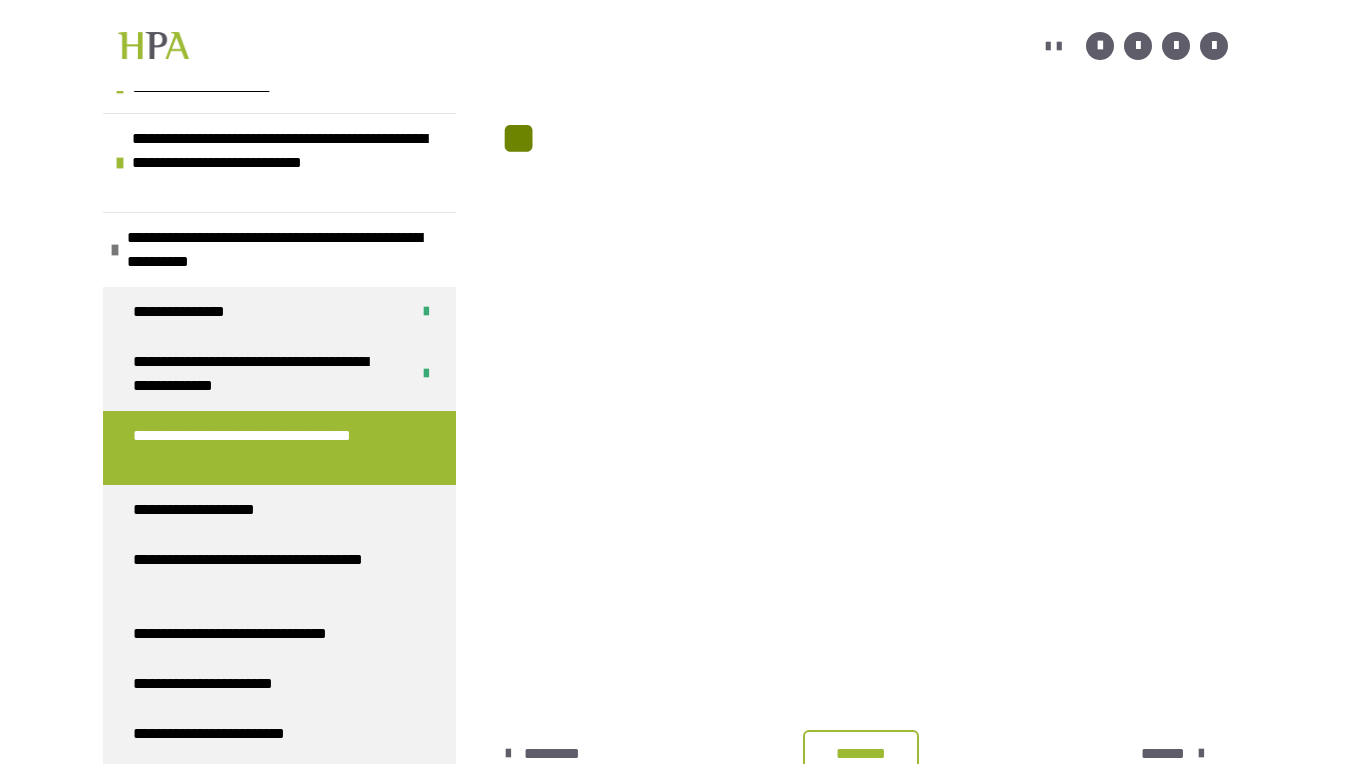 scroll, scrollTop: 457, scrollLeft: 0, axis: vertical 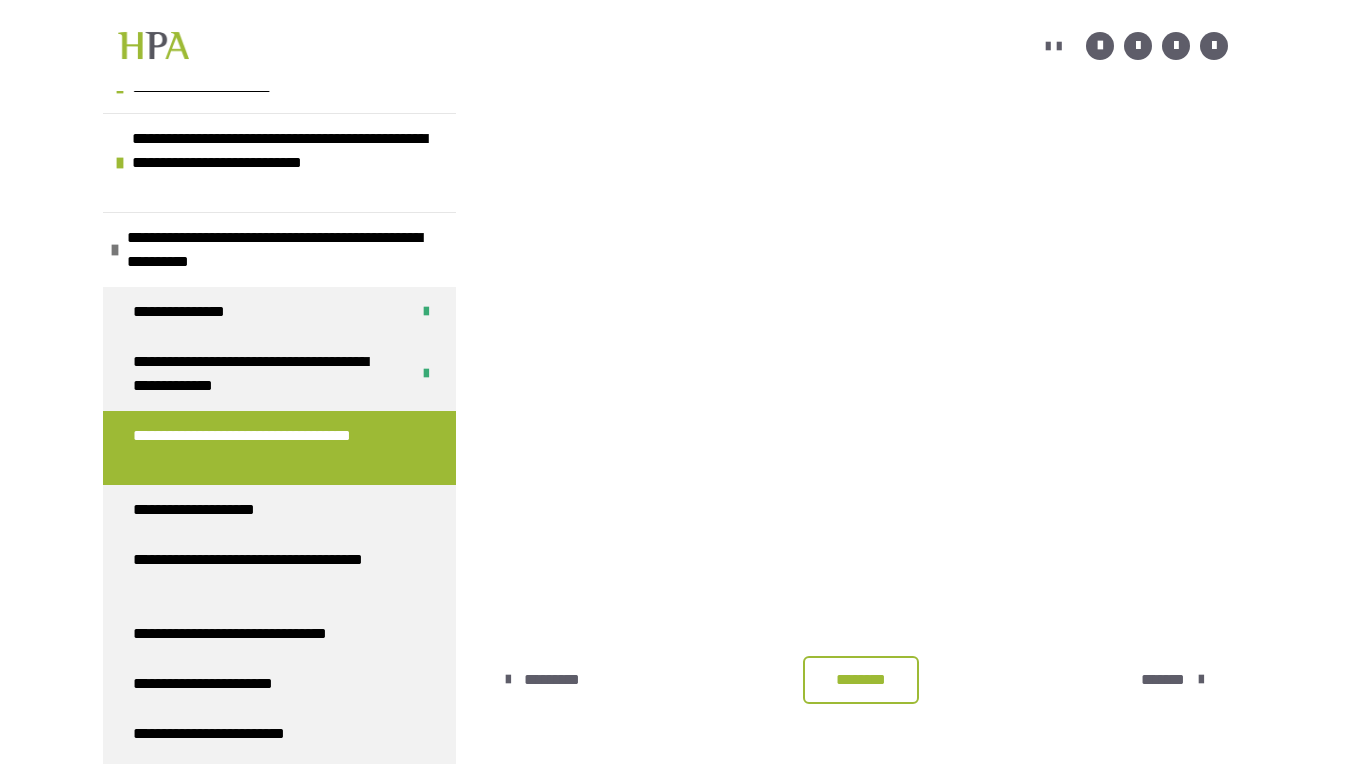 click on "********" at bounding box center (861, 680) 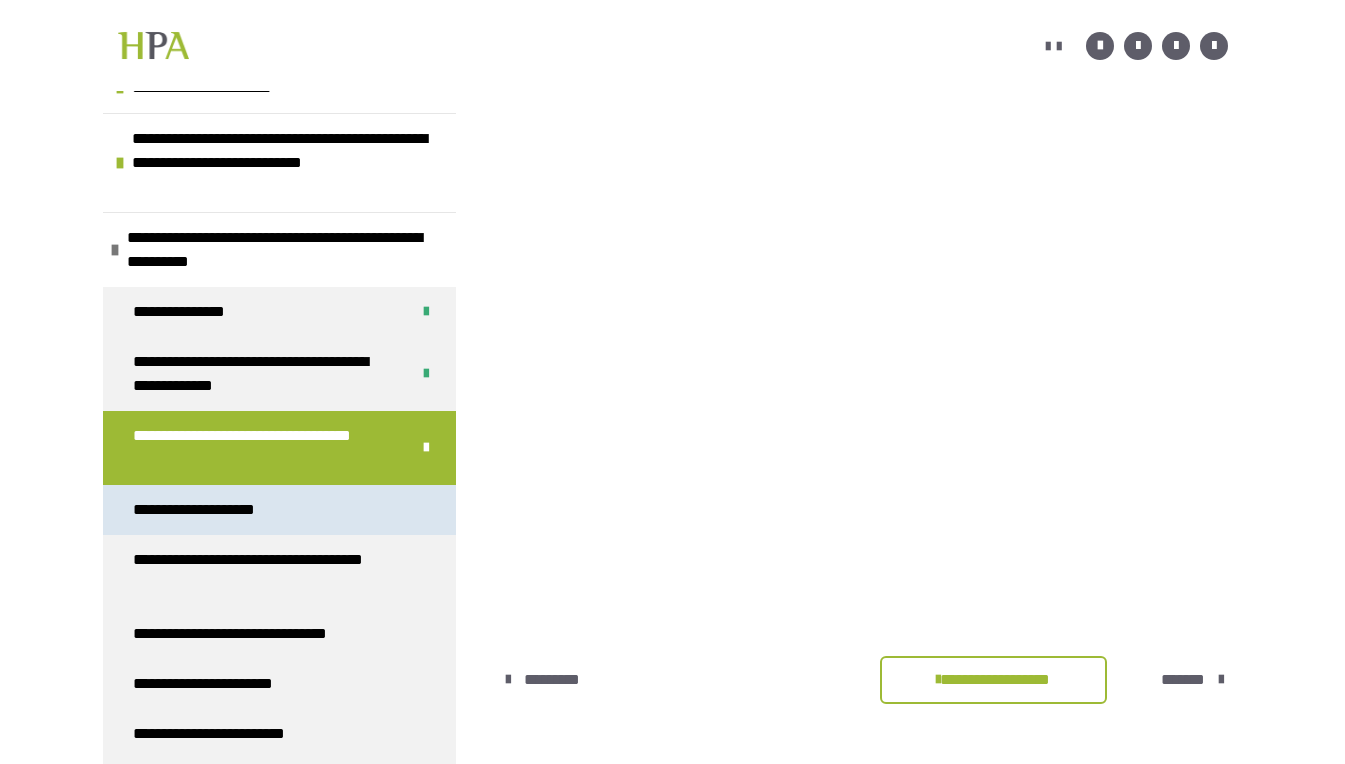 click on "**********" at bounding box center [219, 510] 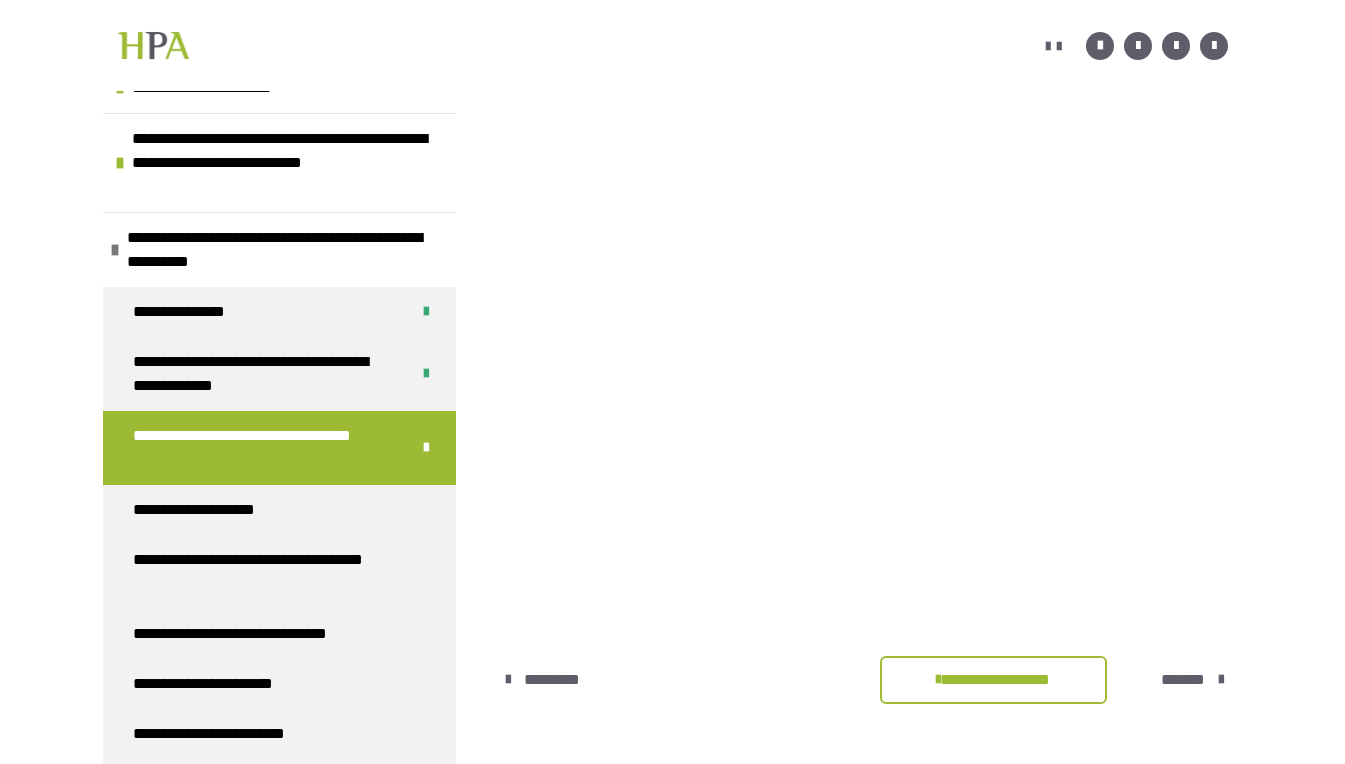 scroll, scrollTop: 361, scrollLeft: 0, axis: vertical 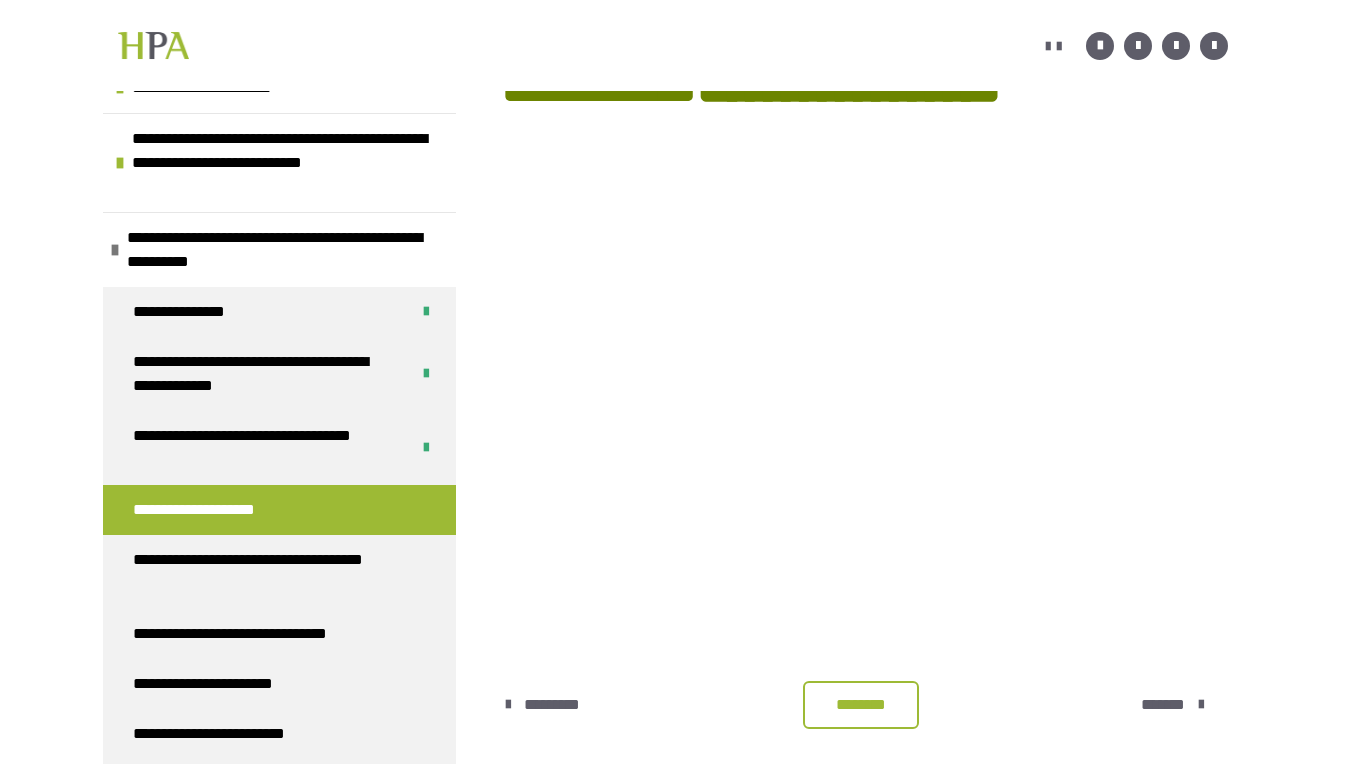 click on "********" at bounding box center [861, 705] 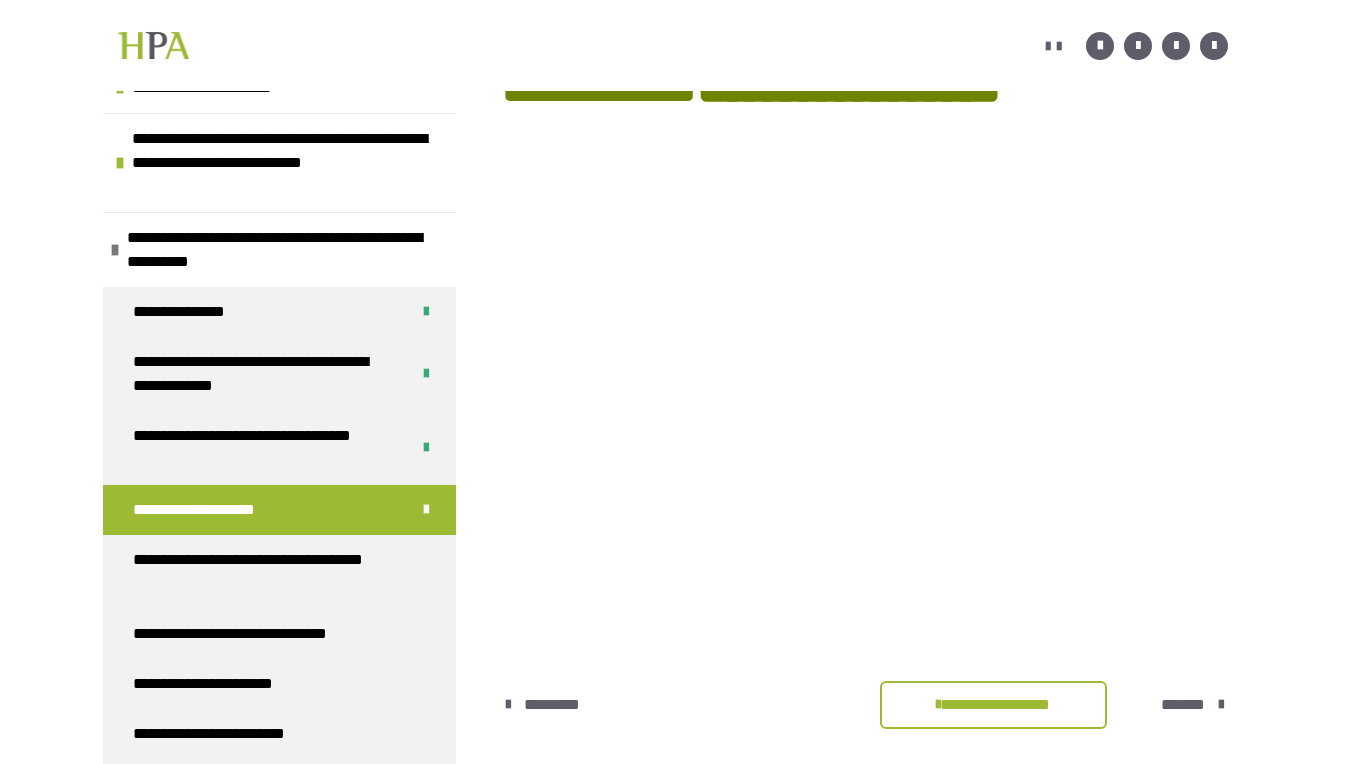 scroll, scrollTop: 1533, scrollLeft: 0, axis: vertical 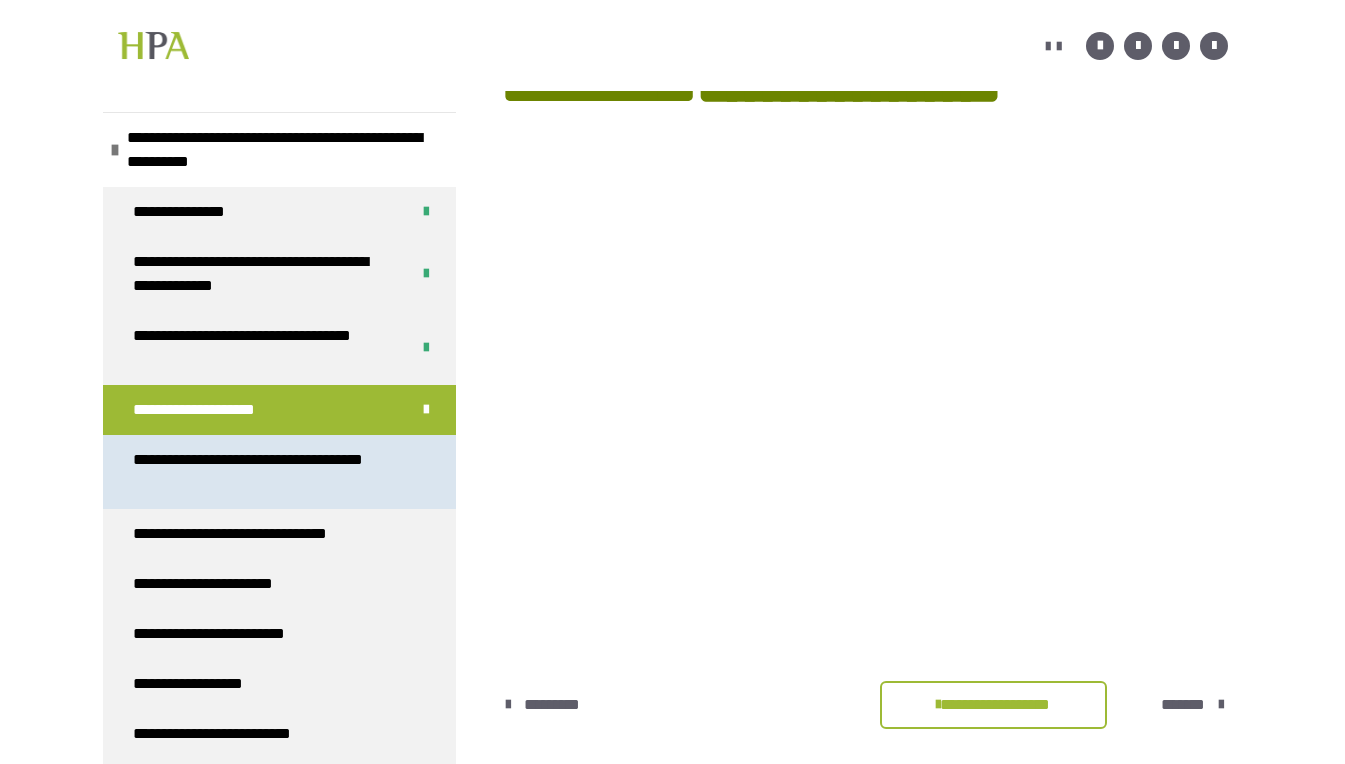 click on "**********" at bounding box center [264, 472] 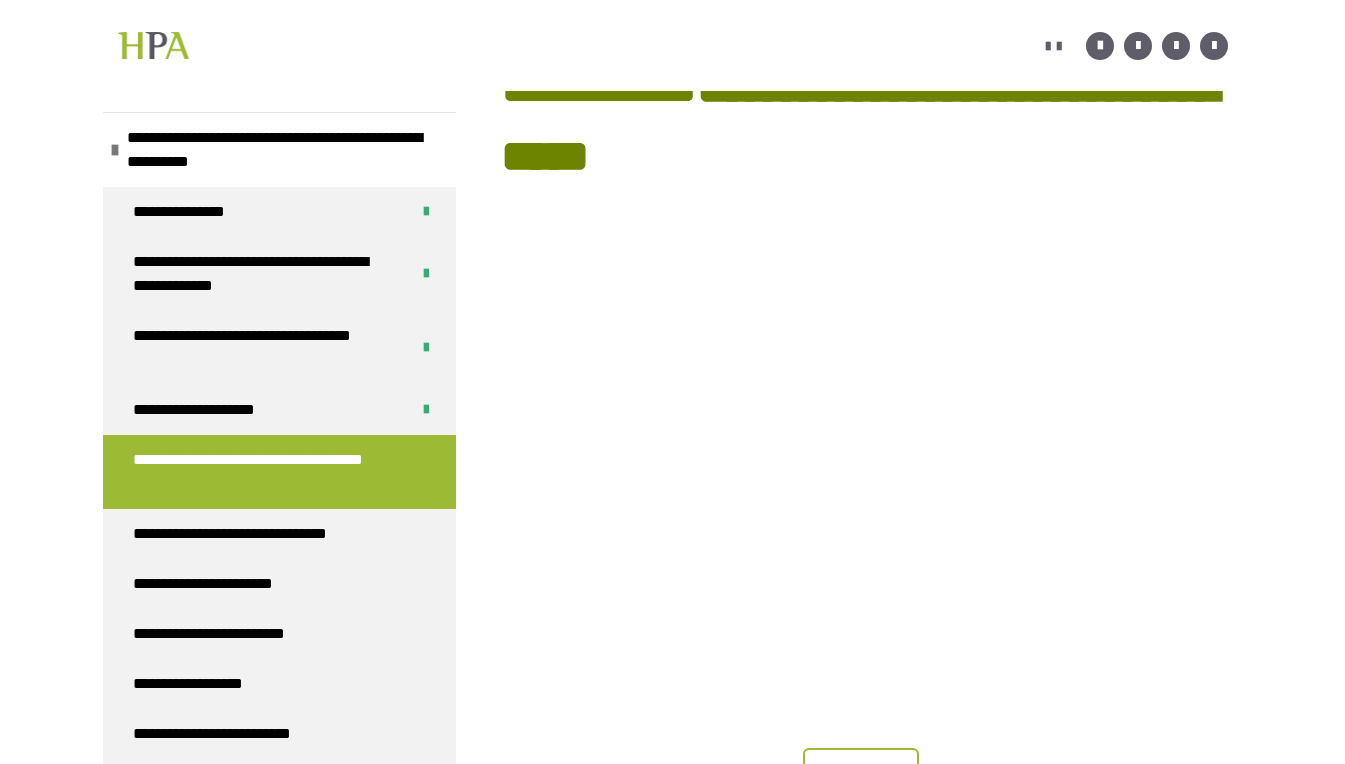 scroll, scrollTop: 457, scrollLeft: 0, axis: vertical 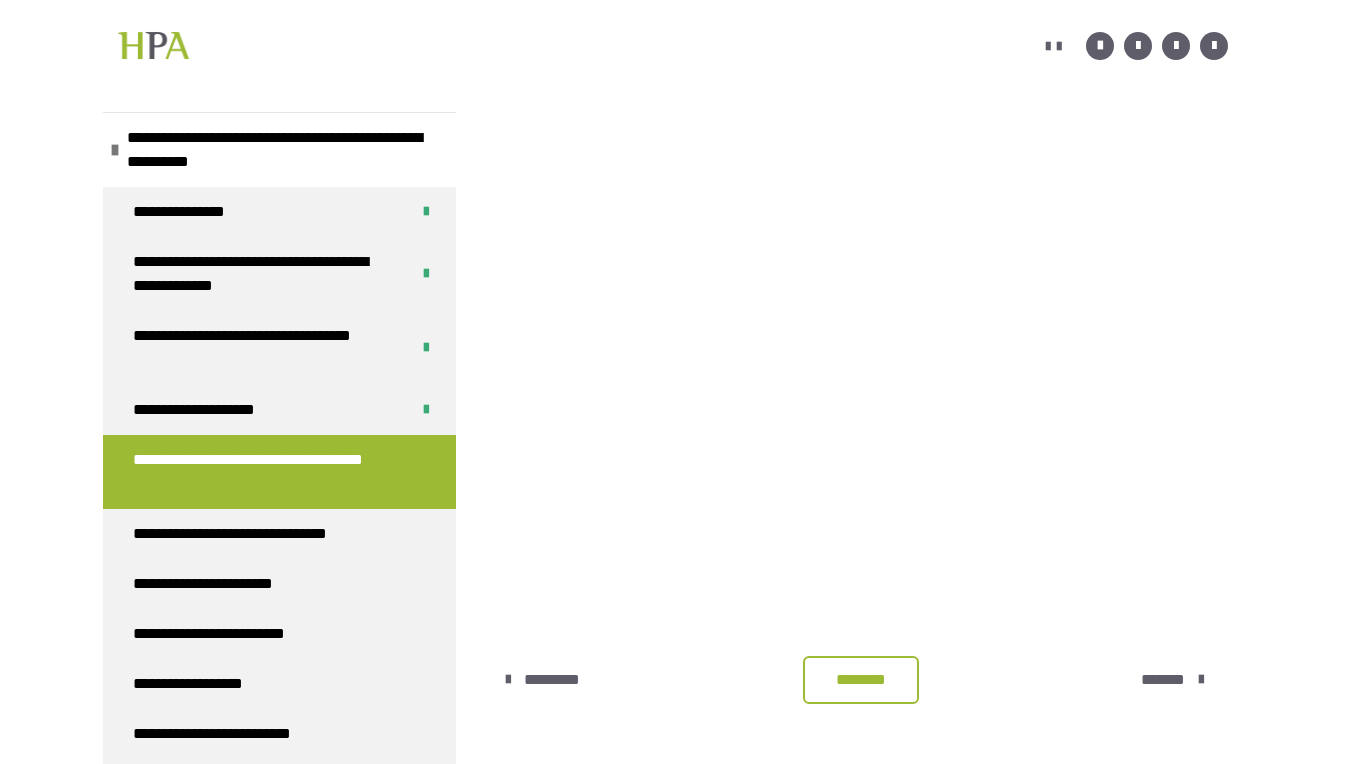 click on "********" at bounding box center [861, 680] 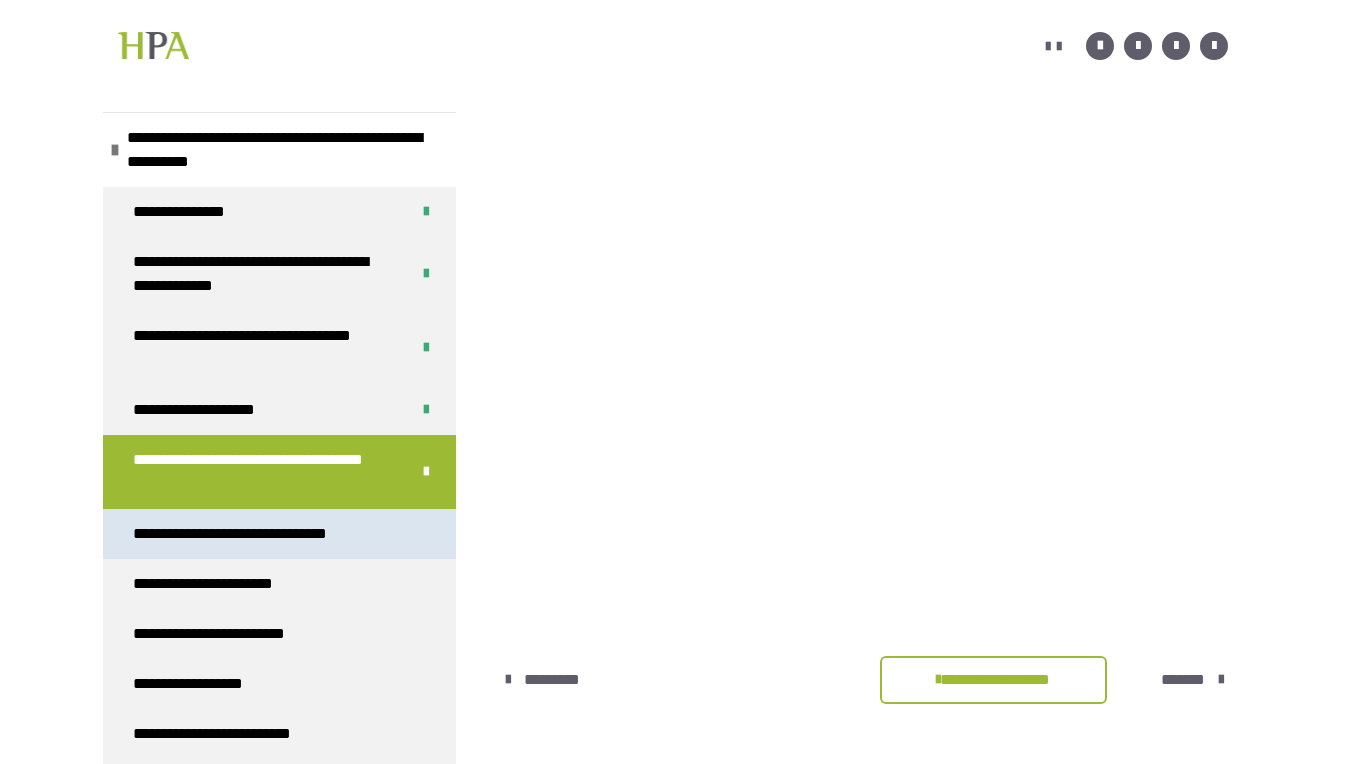 click on "**********" at bounding box center [259, 534] 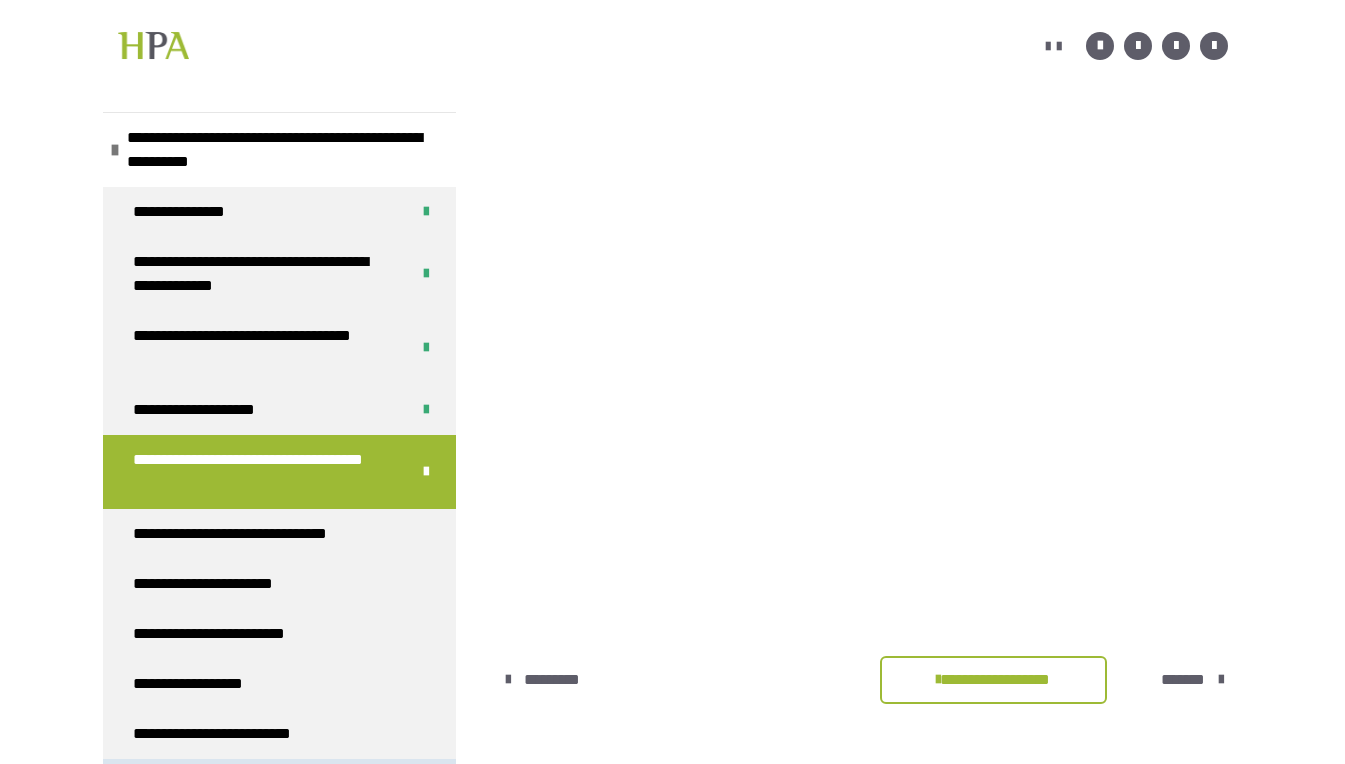 scroll, scrollTop: 361, scrollLeft: 0, axis: vertical 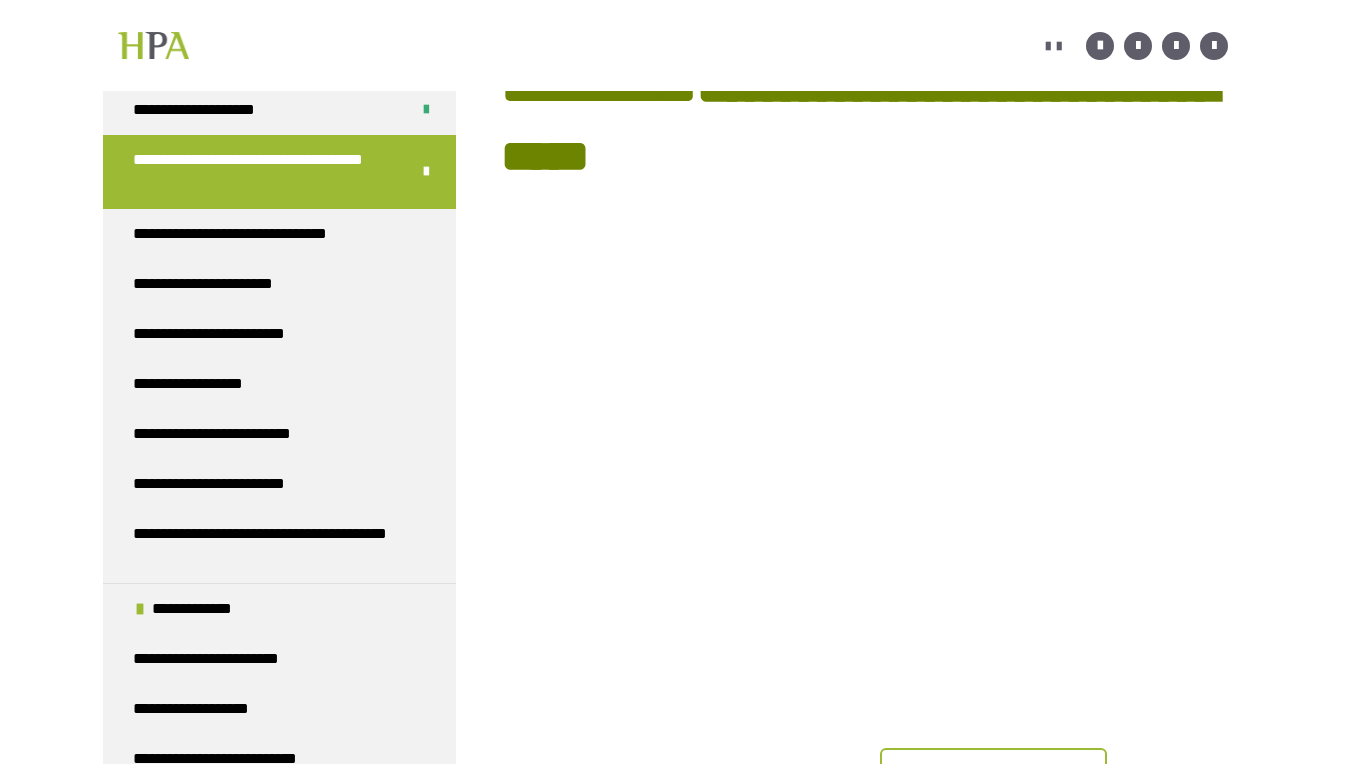 click on "**********" at bounding box center [231, 334] 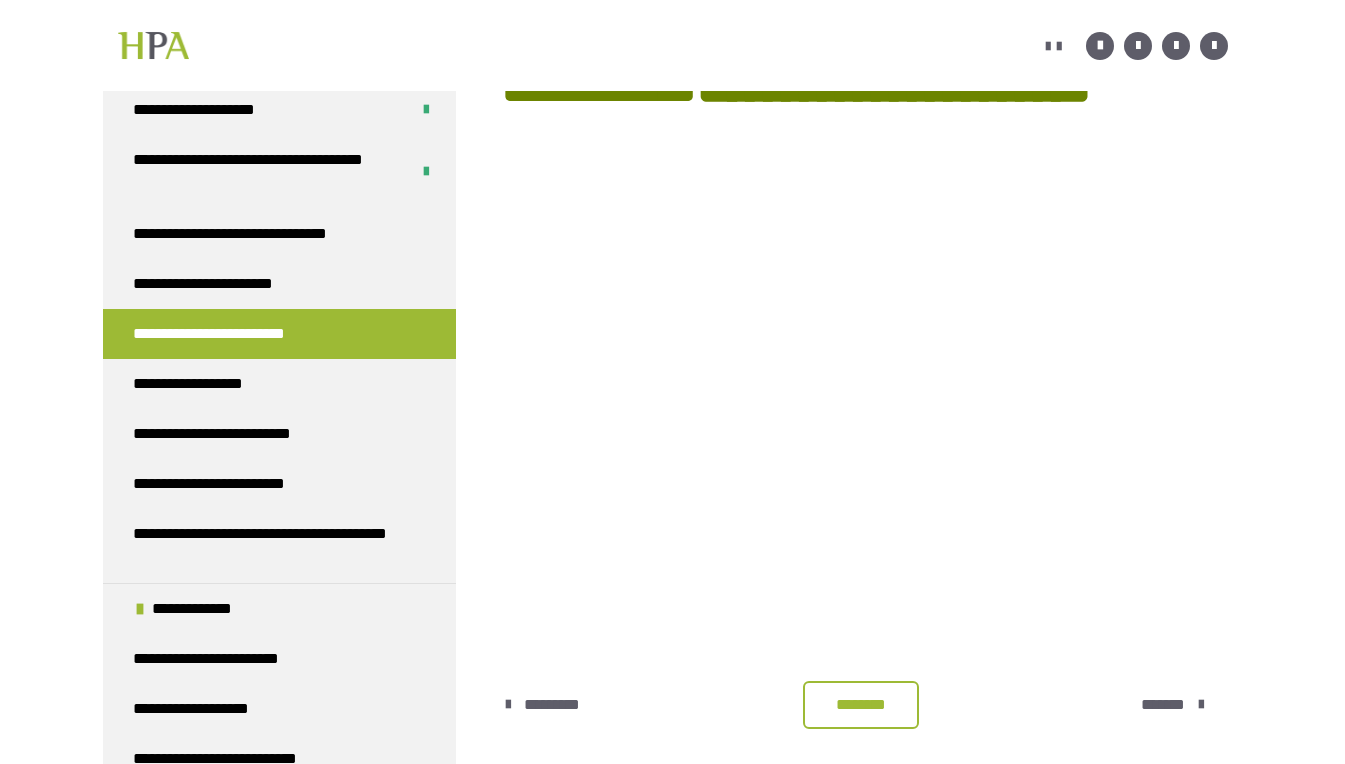 click on "********* ******** *******" at bounding box center [864, 705] 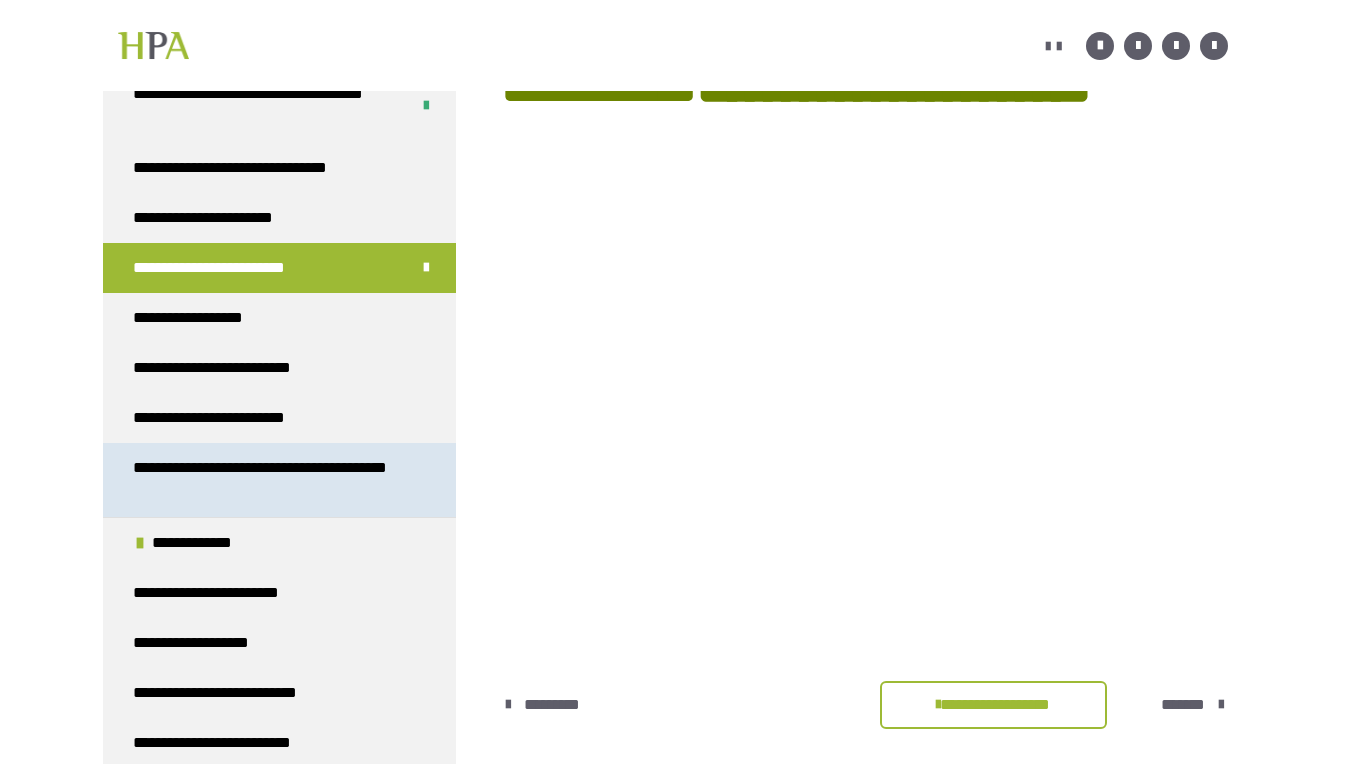 scroll, scrollTop: 1933, scrollLeft: 0, axis: vertical 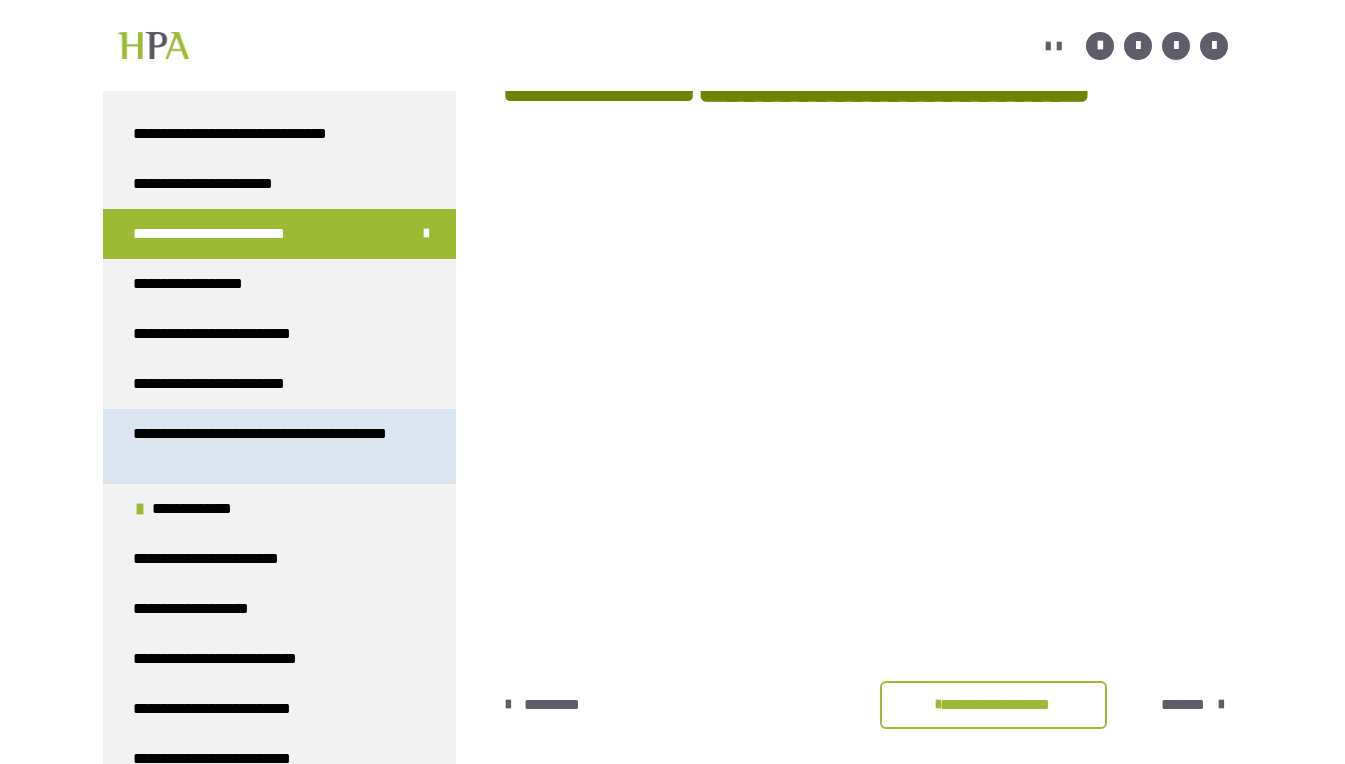 click on "**********" at bounding box center [264, 446] 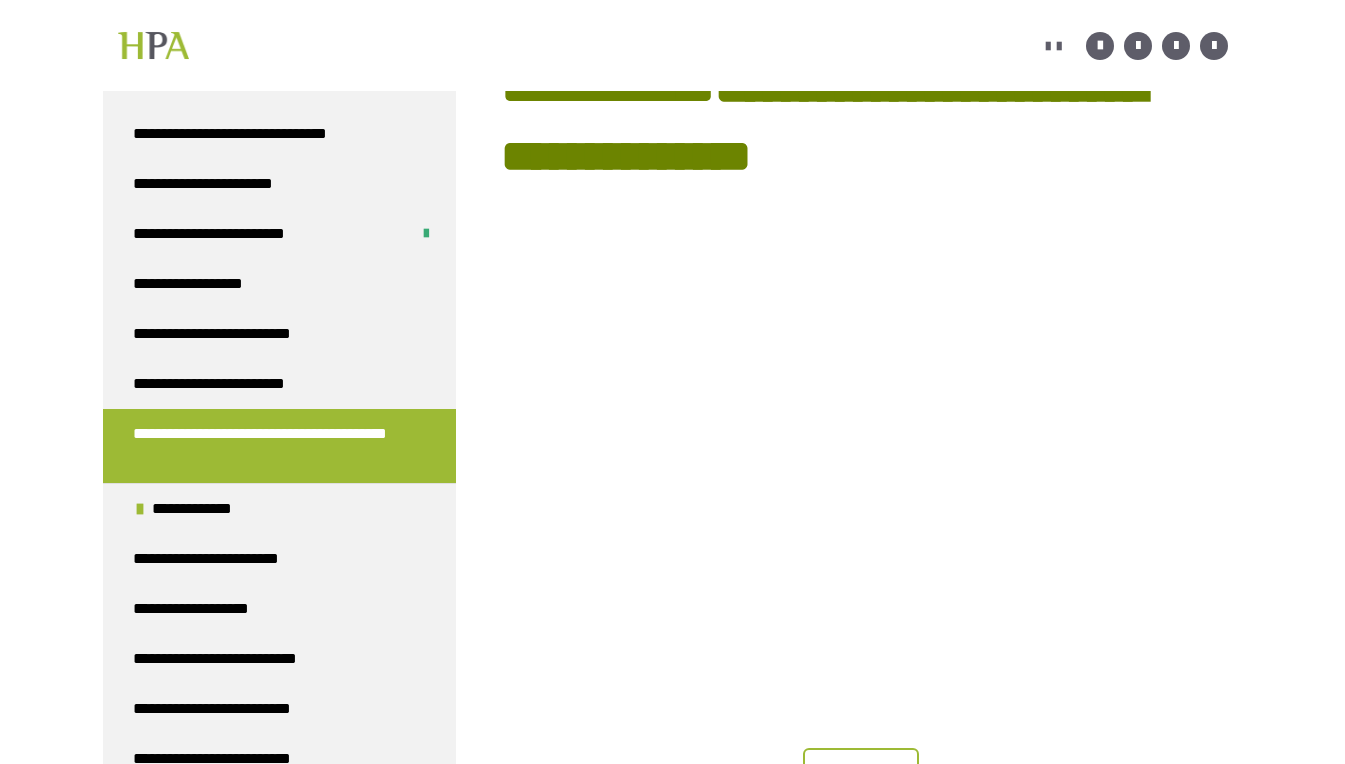 scroll, scrollTop: 457, scrollLeft: 0, axis: vertical 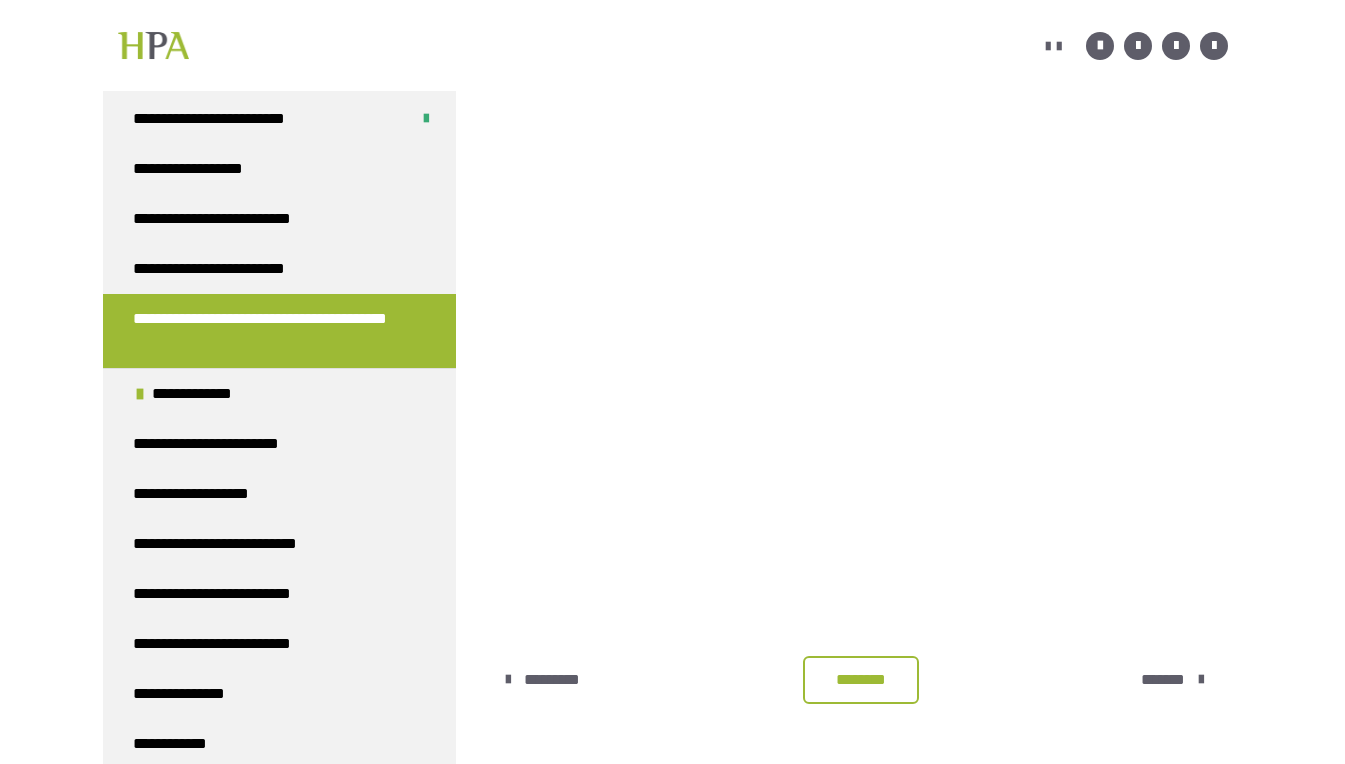 click on "********" at bounding box center (861, 680) 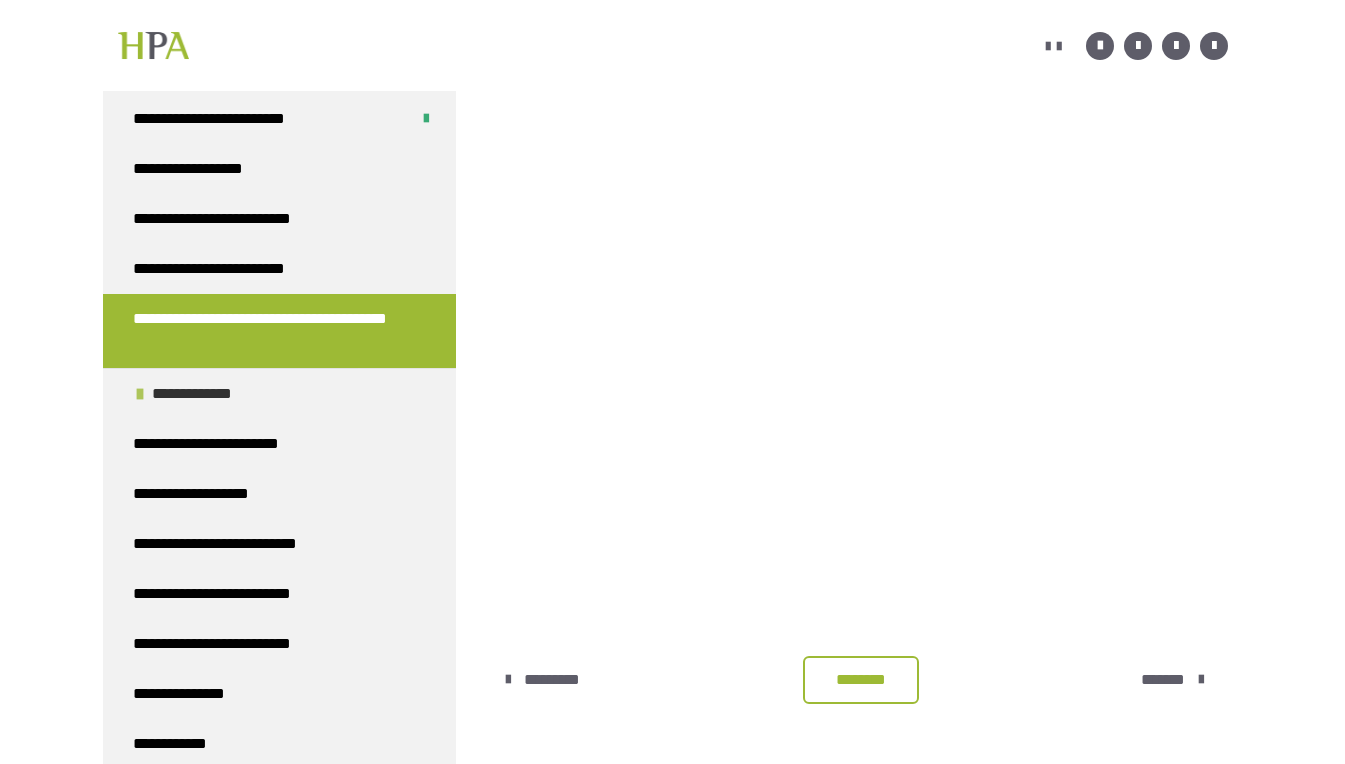 click on "**********" at bounding box center (224, 444) 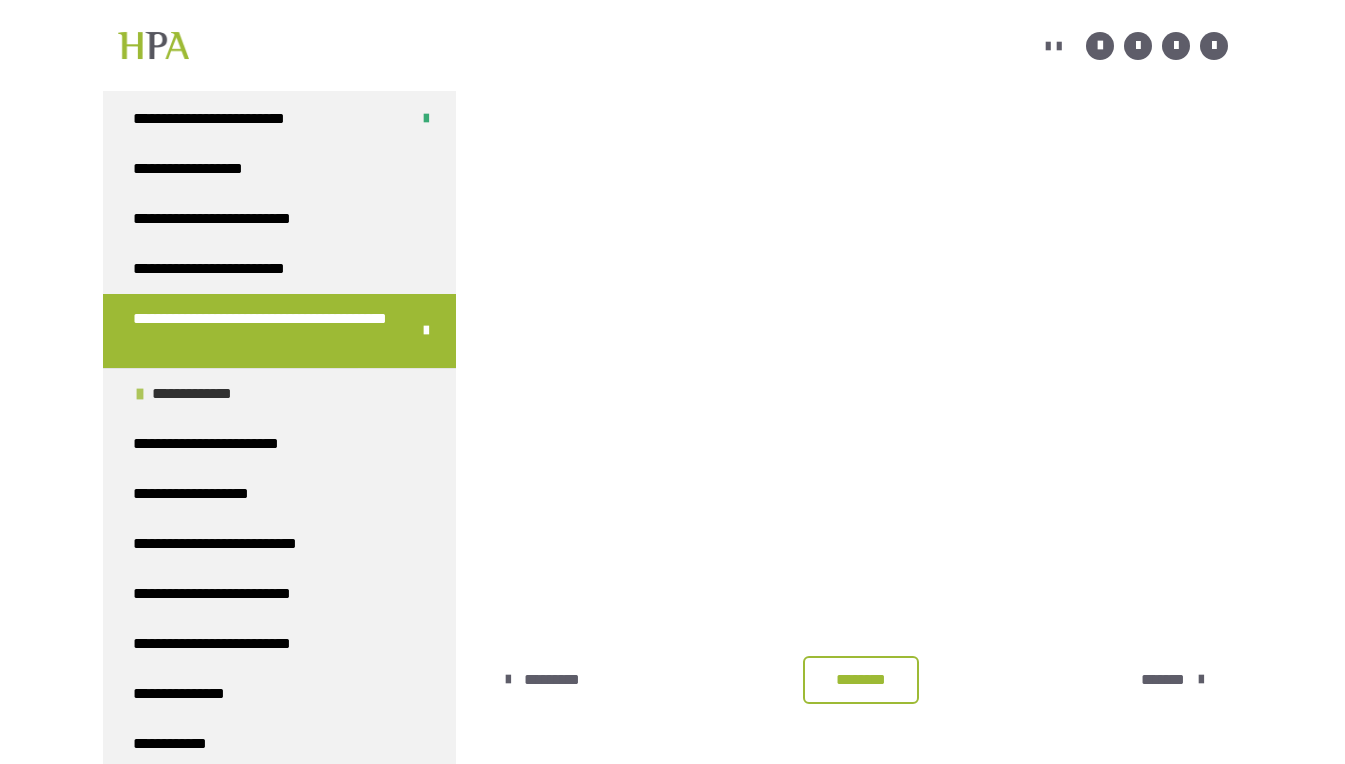 scroll, scrollTop: 361, scrollLeft: 0, axis: vertical 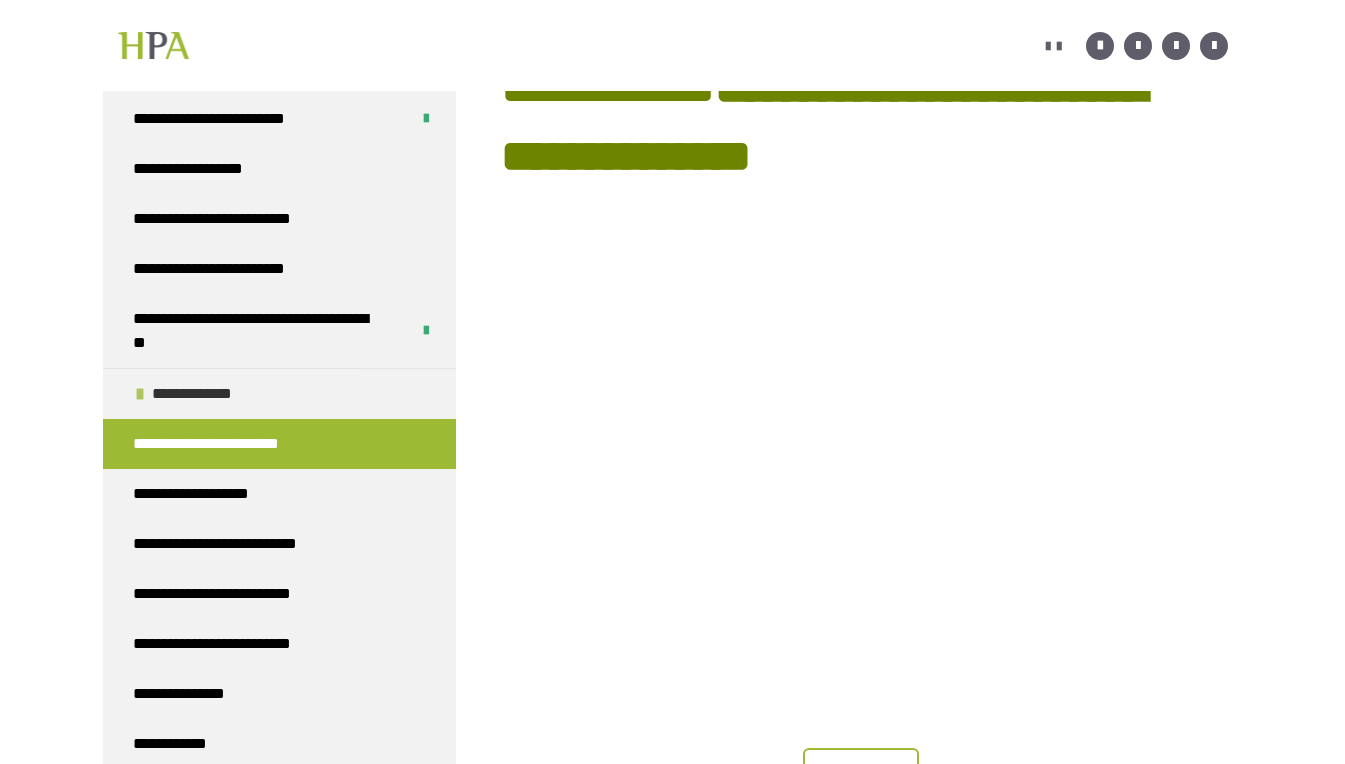 click on "**********" at bounding box center [198, 394] 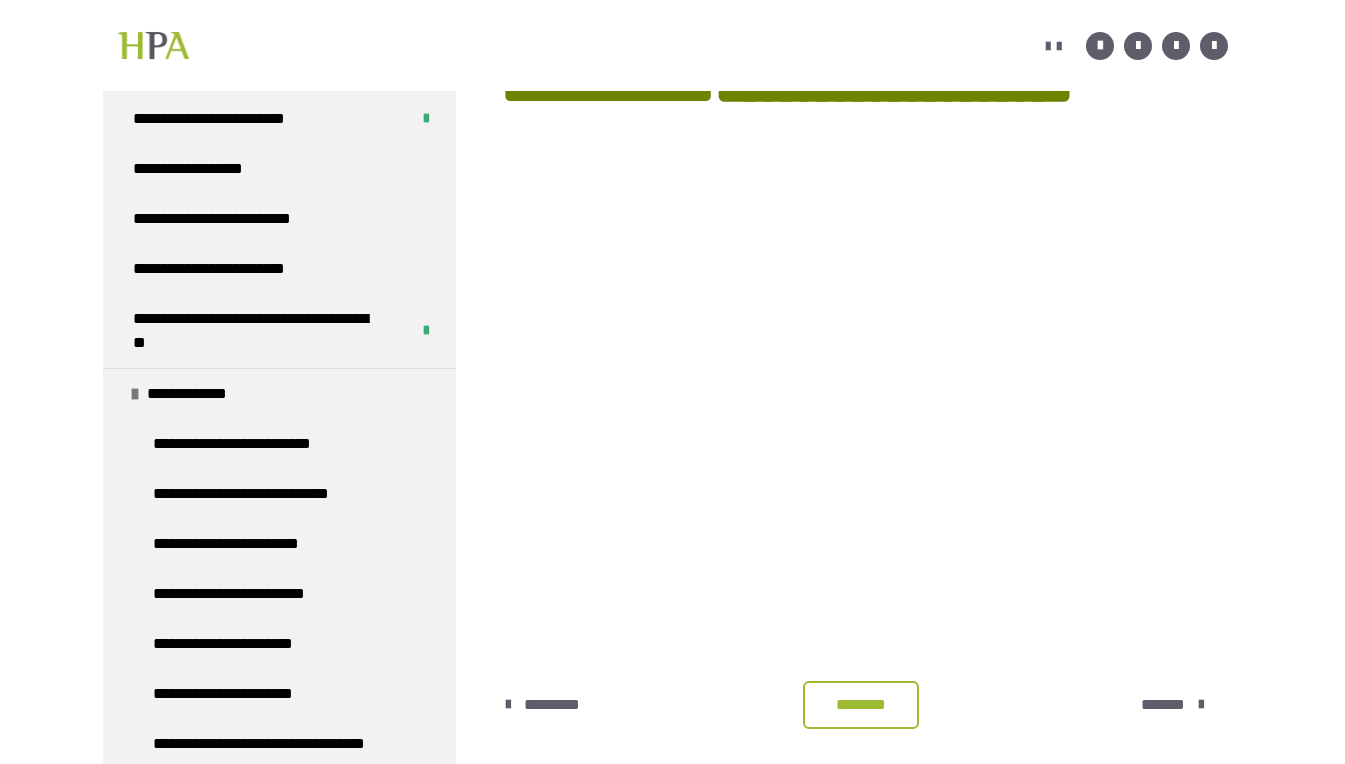 click on "********" at bounding box center [861, 705] 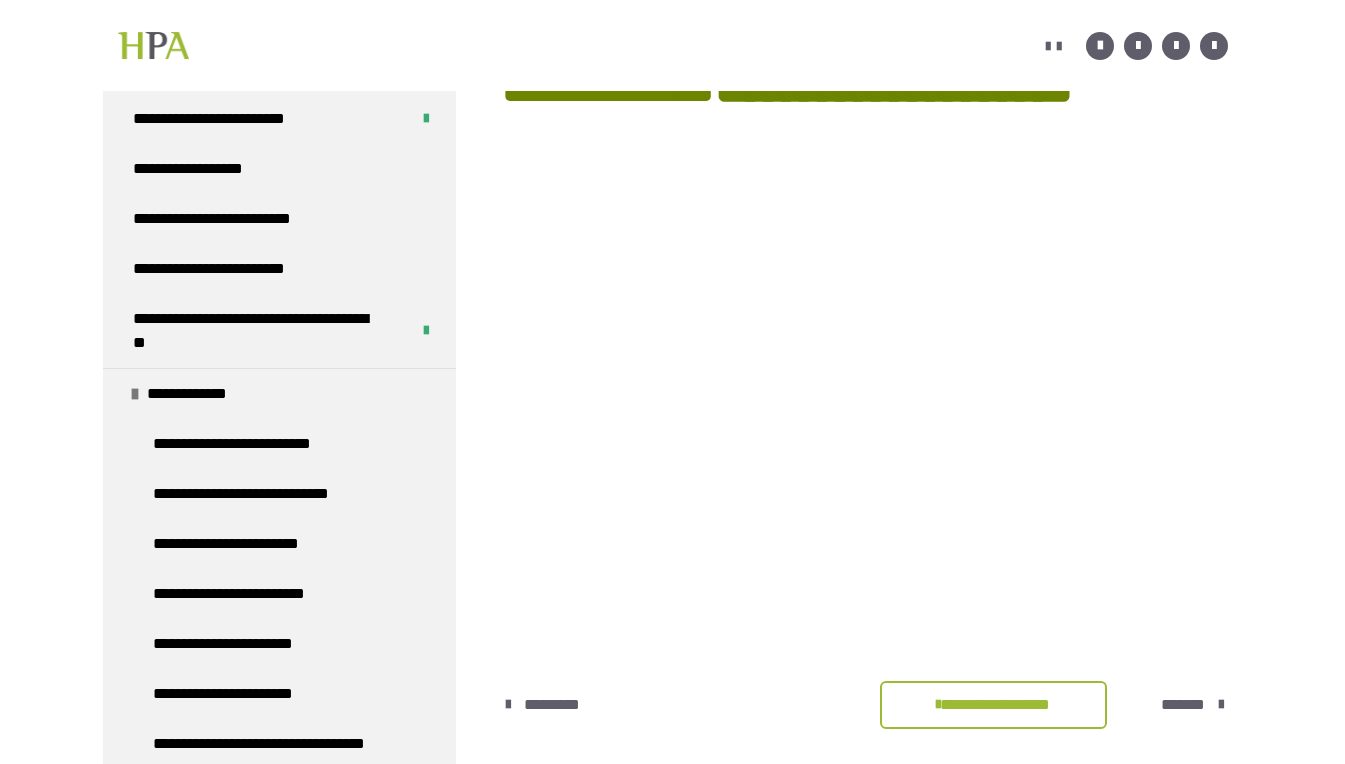 scroll, scrollTop: 431, scrollLeft: 0, axis: vertical 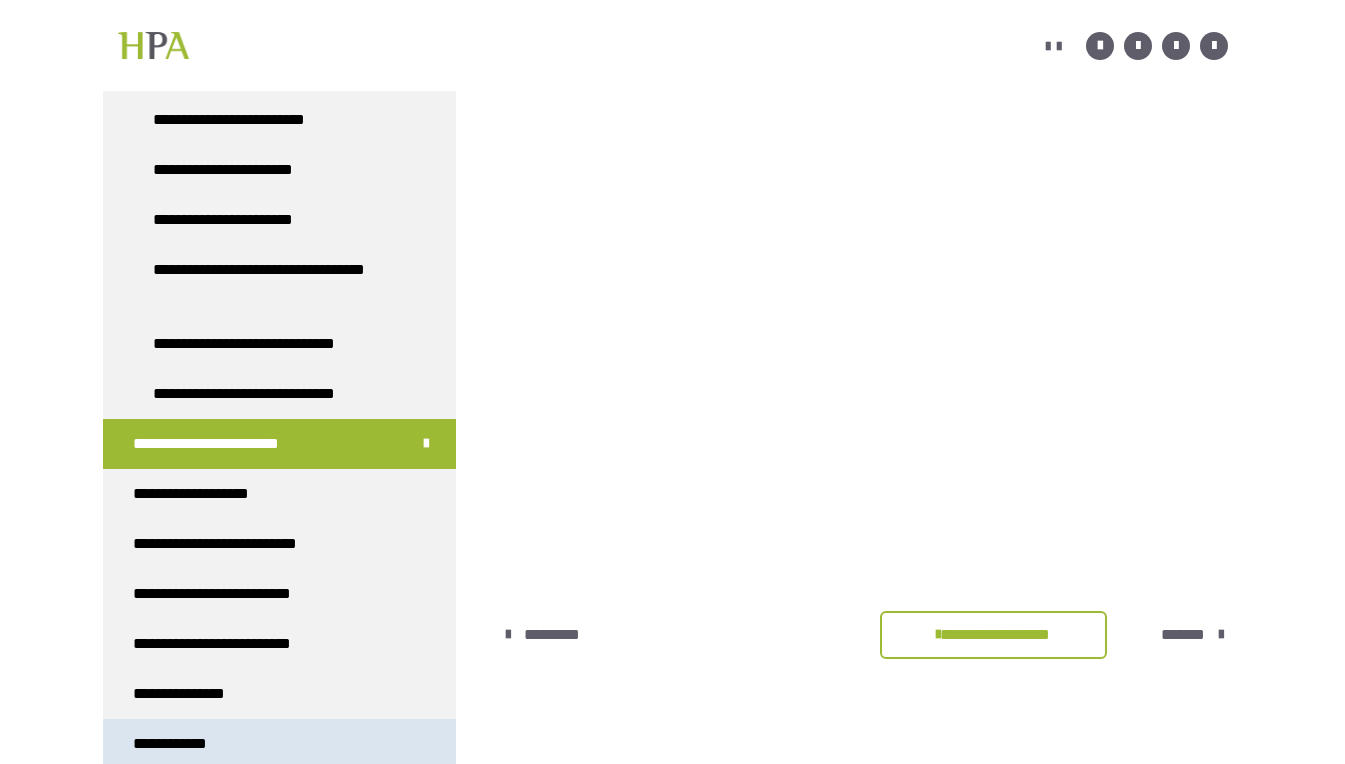 click on "**********" at bounding box center [183, 744] 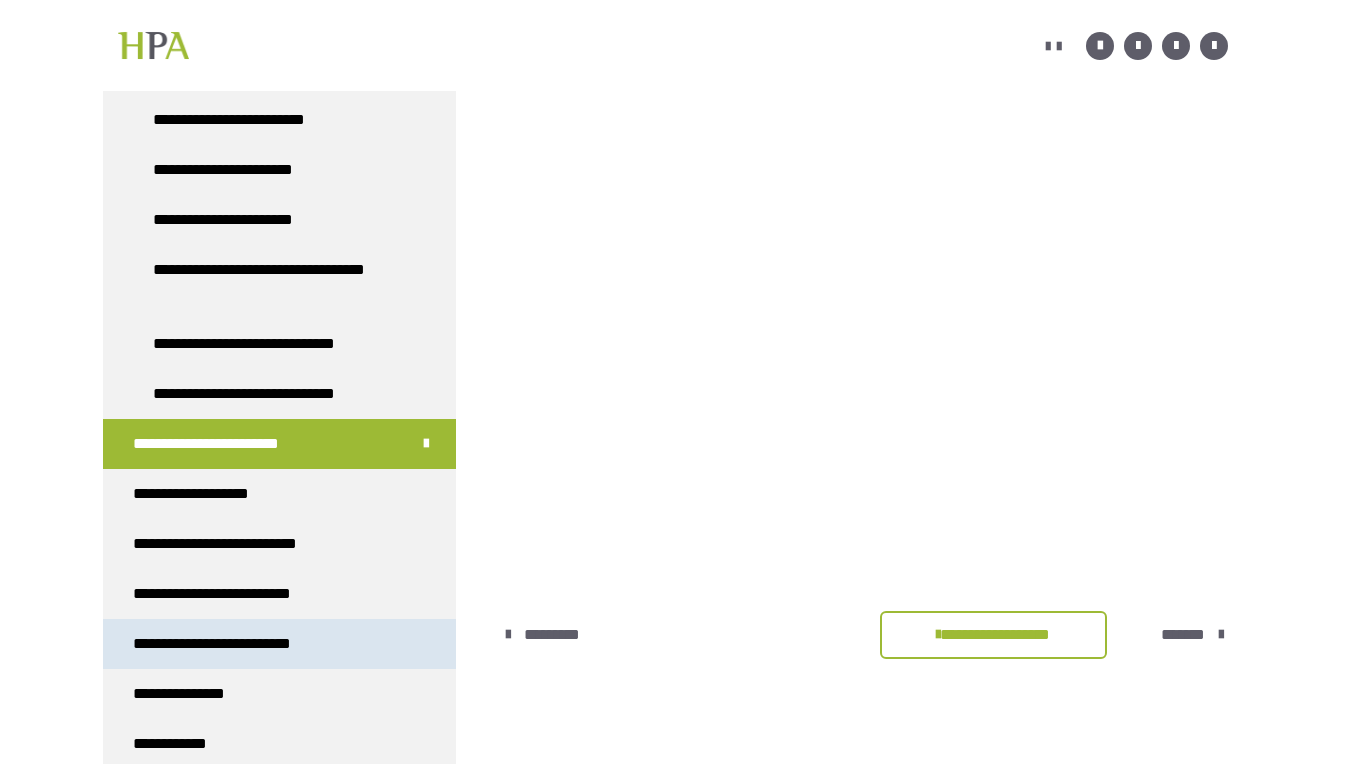 scroll, scrollTop: 361, scrollLeft: 0, axis: vertical 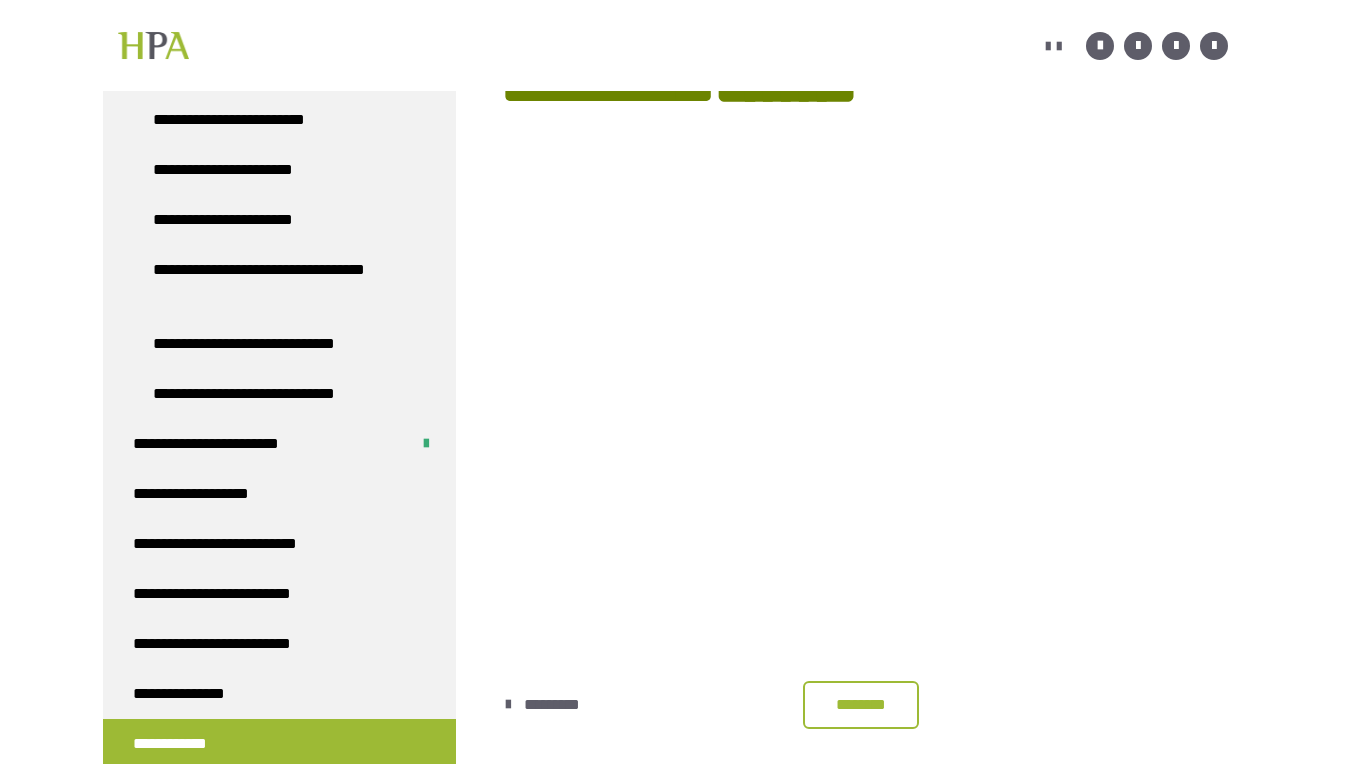 click on "********" at bounding box center (861, 705) 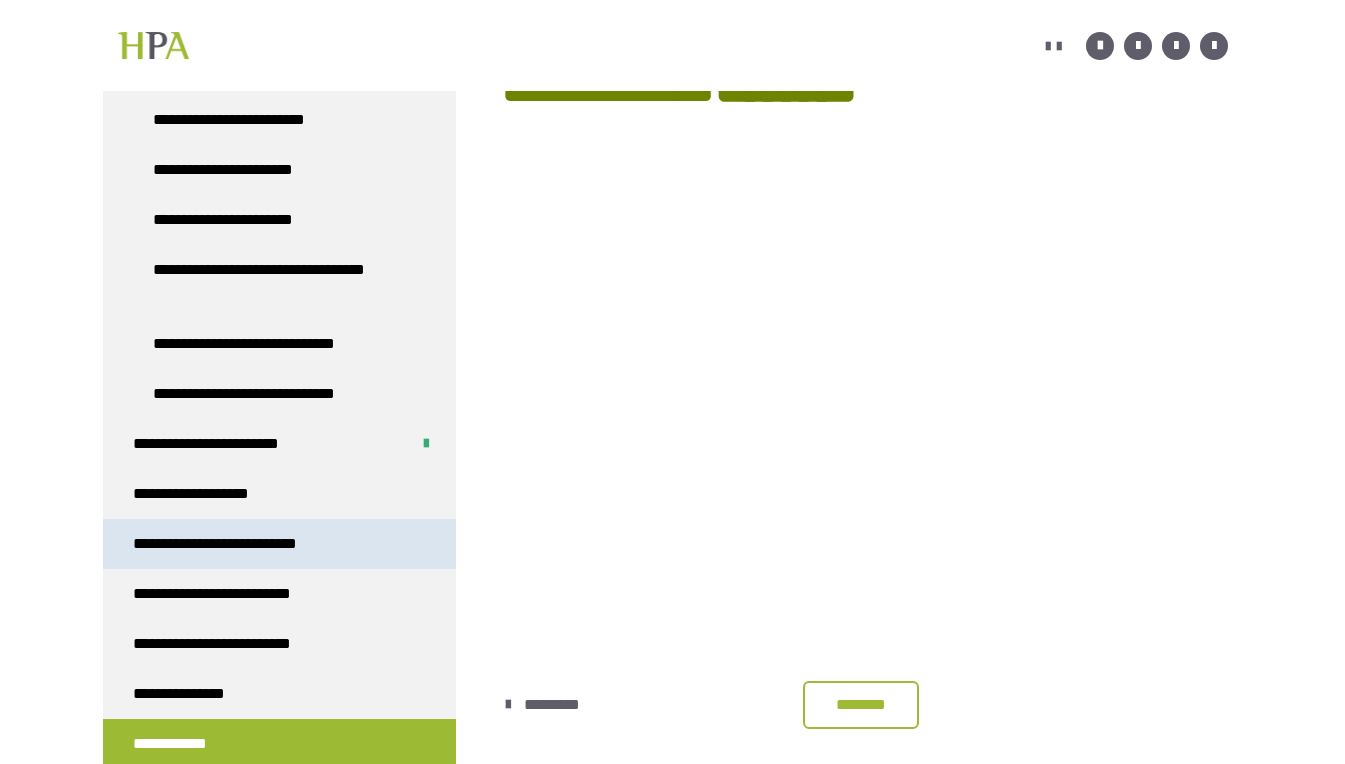 click on "**********" at bounding box center (241, 544) 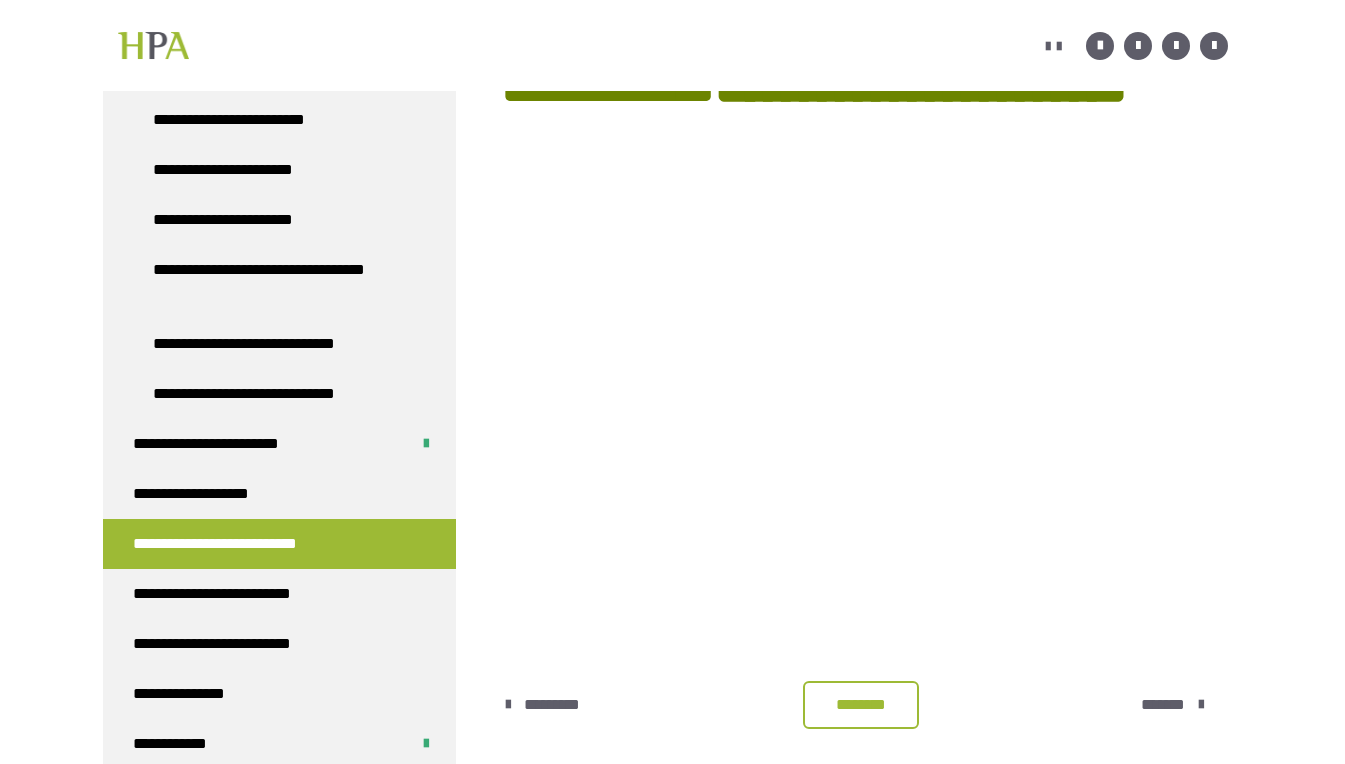 click on "********" at bounding box center (861, 705) 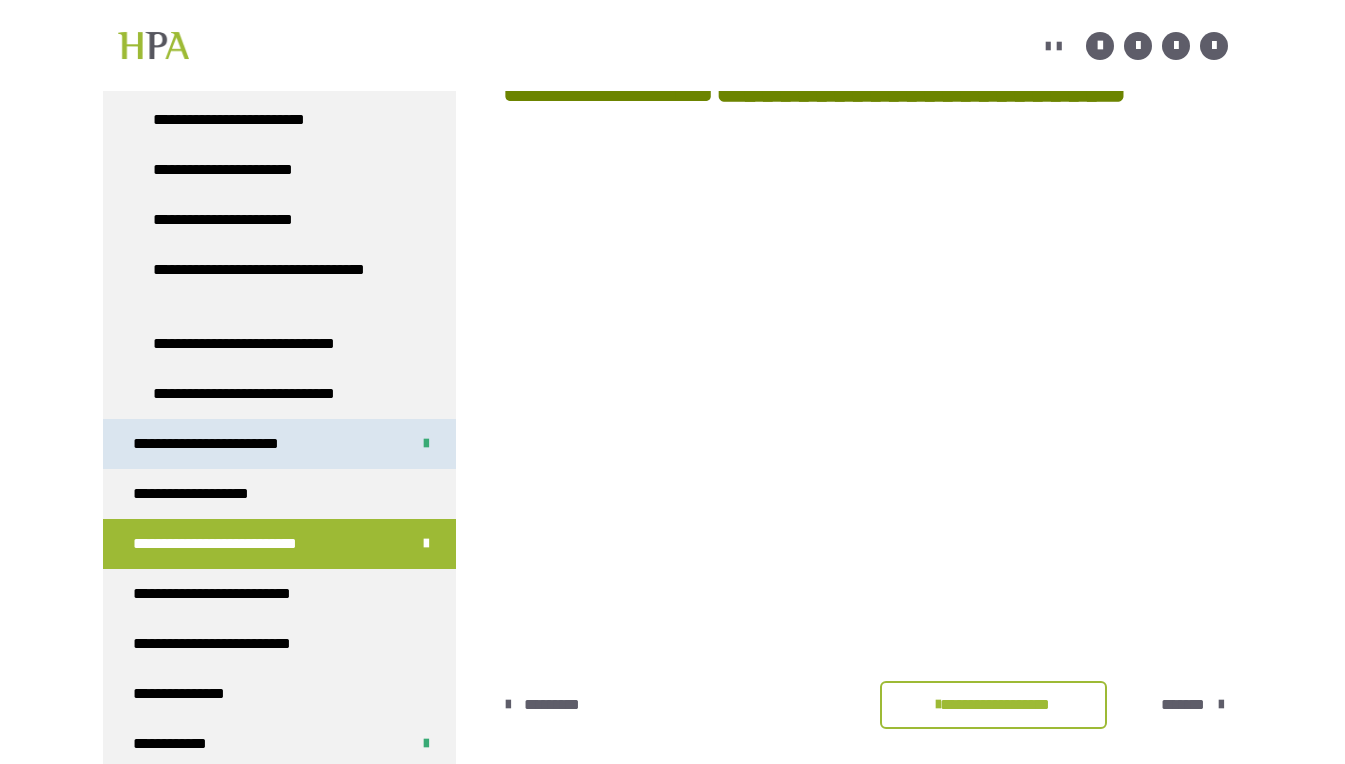 scroll, scrollTop: 431, scrollLeft: 0, axis: vertical 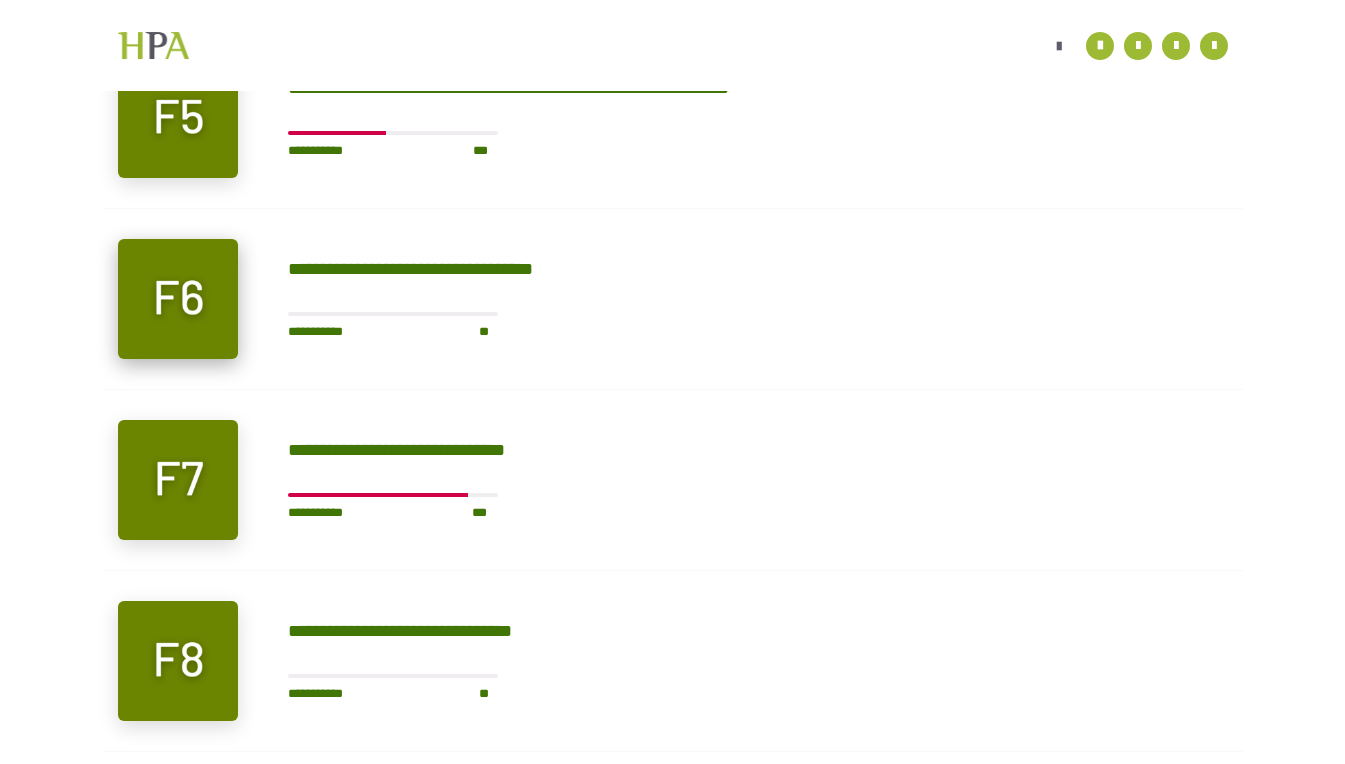 click at bounding box center [178, 299] 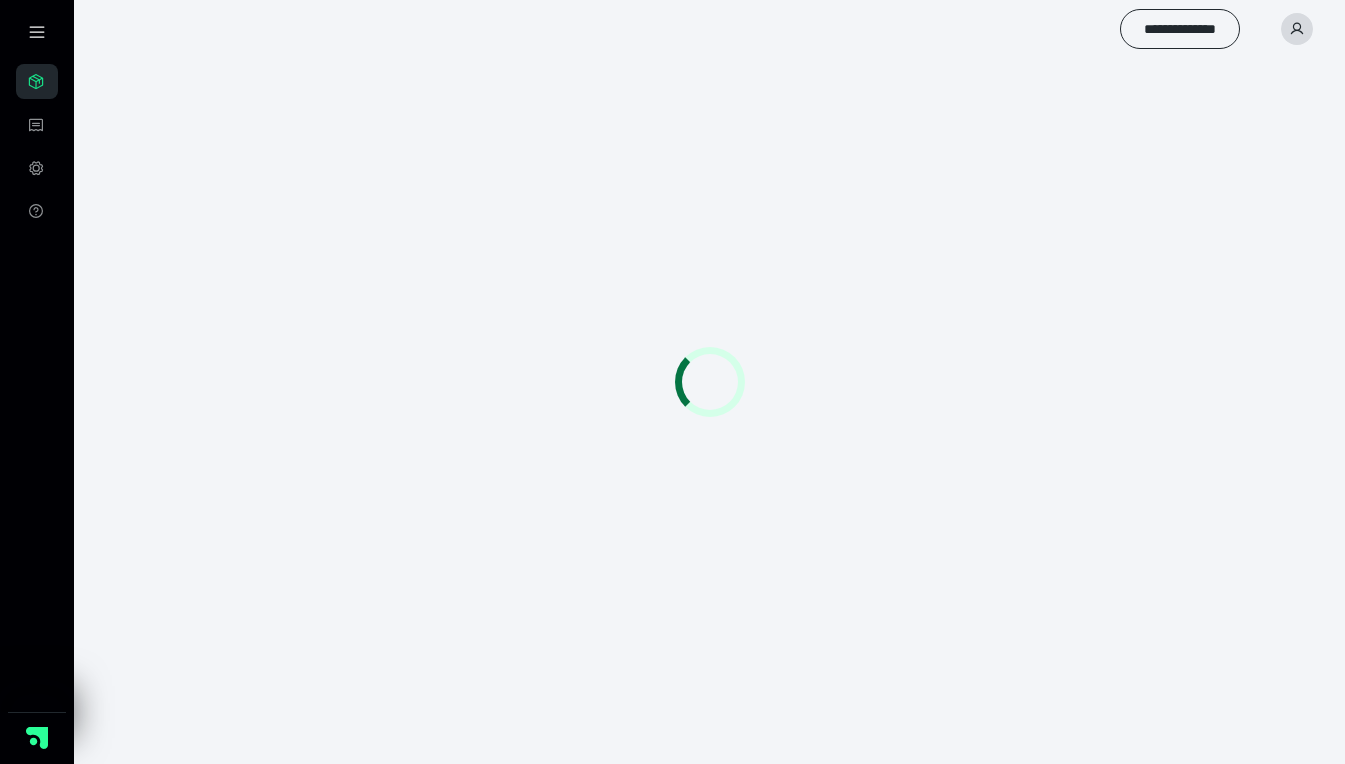scroll, scrollTop: 56, scrollLeft: 0, axis: vertical 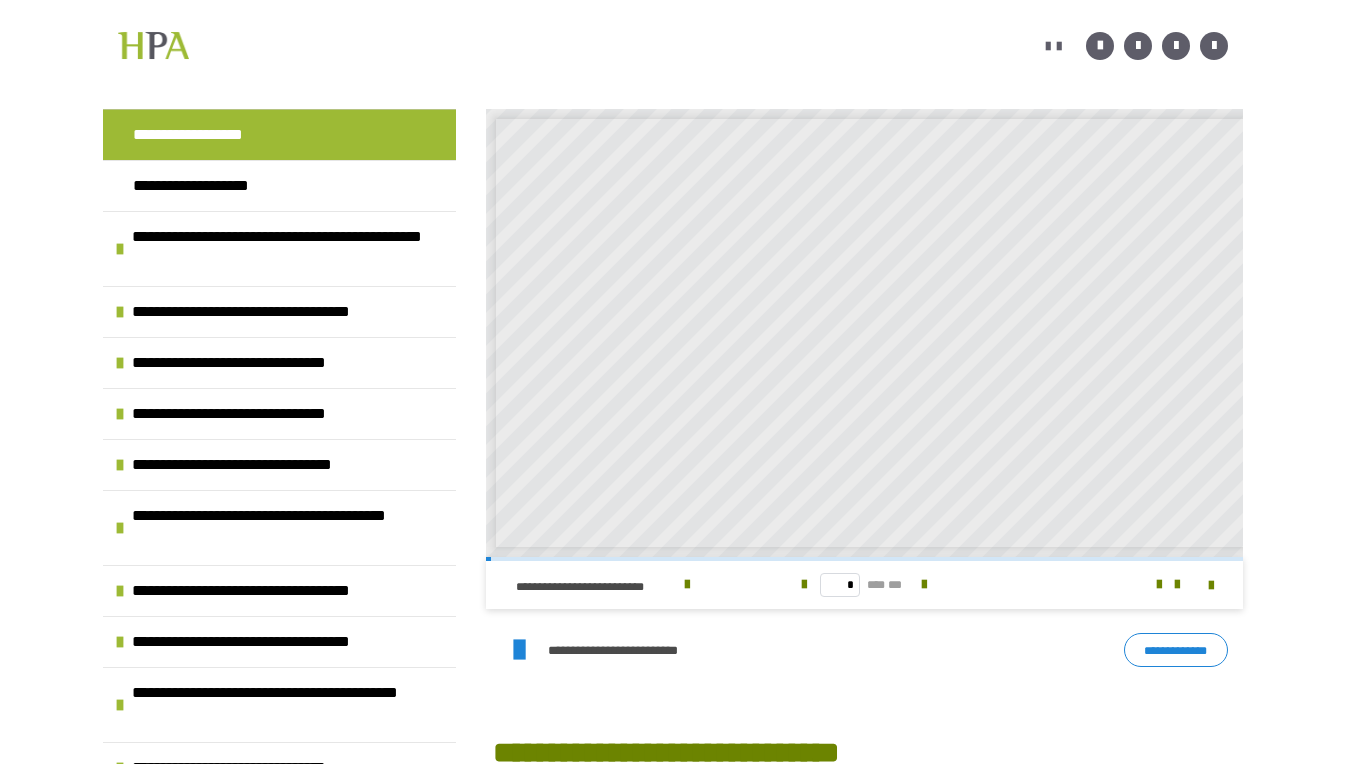 click on "**********" at bounding box center [1176, 650] 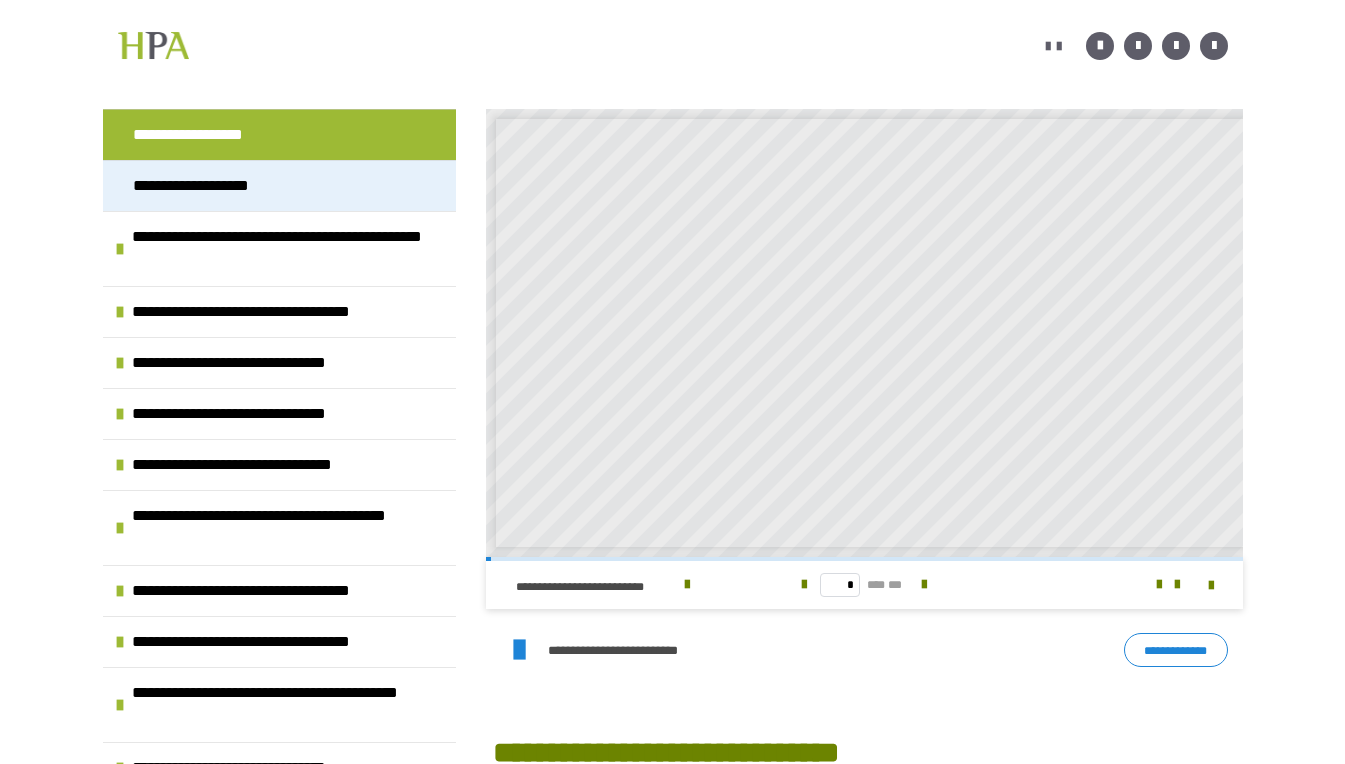 click on "**********" at bounding box center (210, 186) 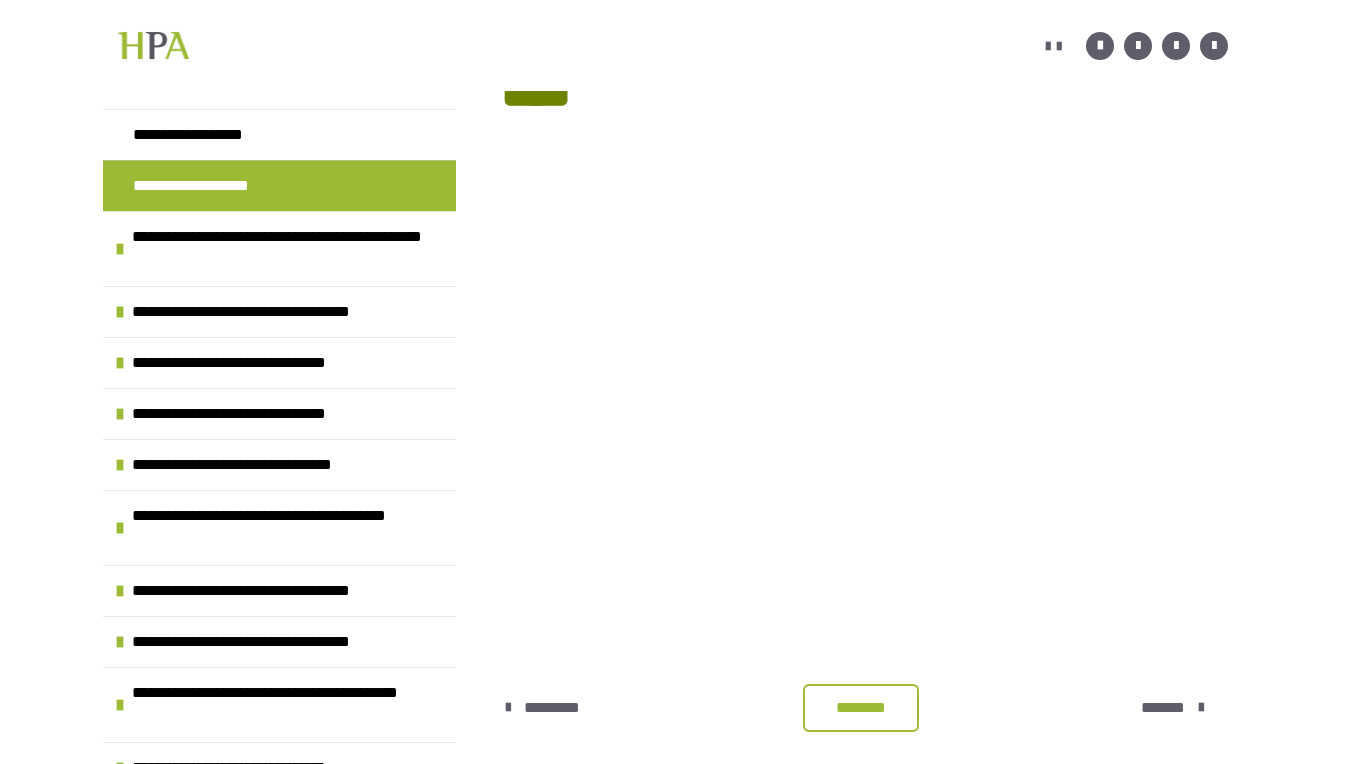 scroll, scrollTop: 457, scrollLeft: 0, axis: vertical 